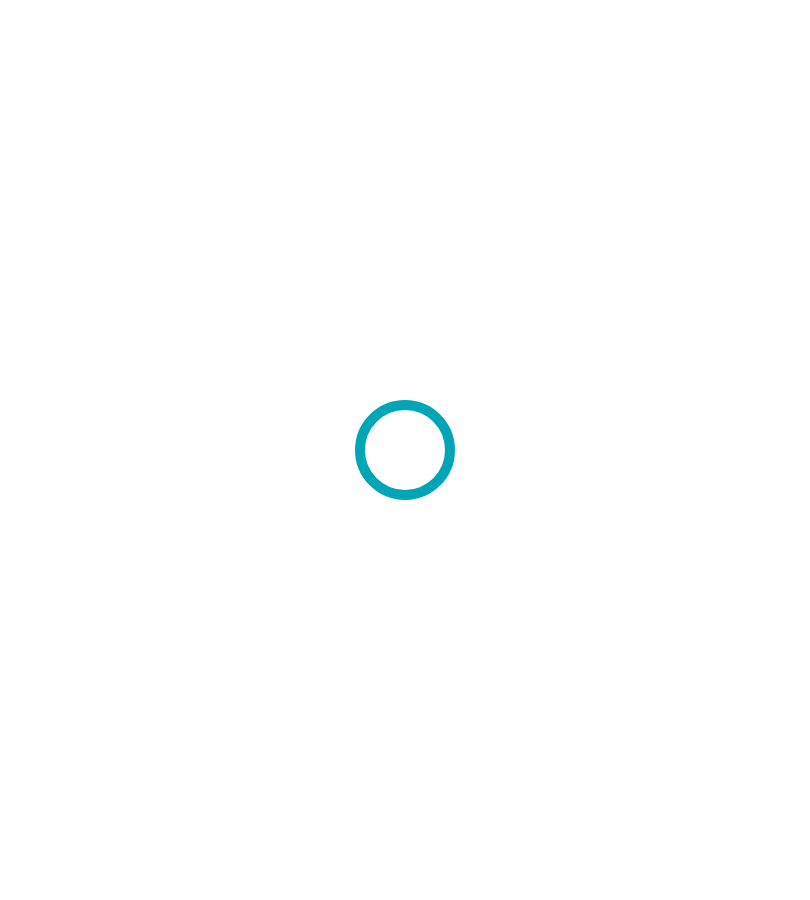 scroll, scrollTop: 0, scrollLeft: 0, axis: both 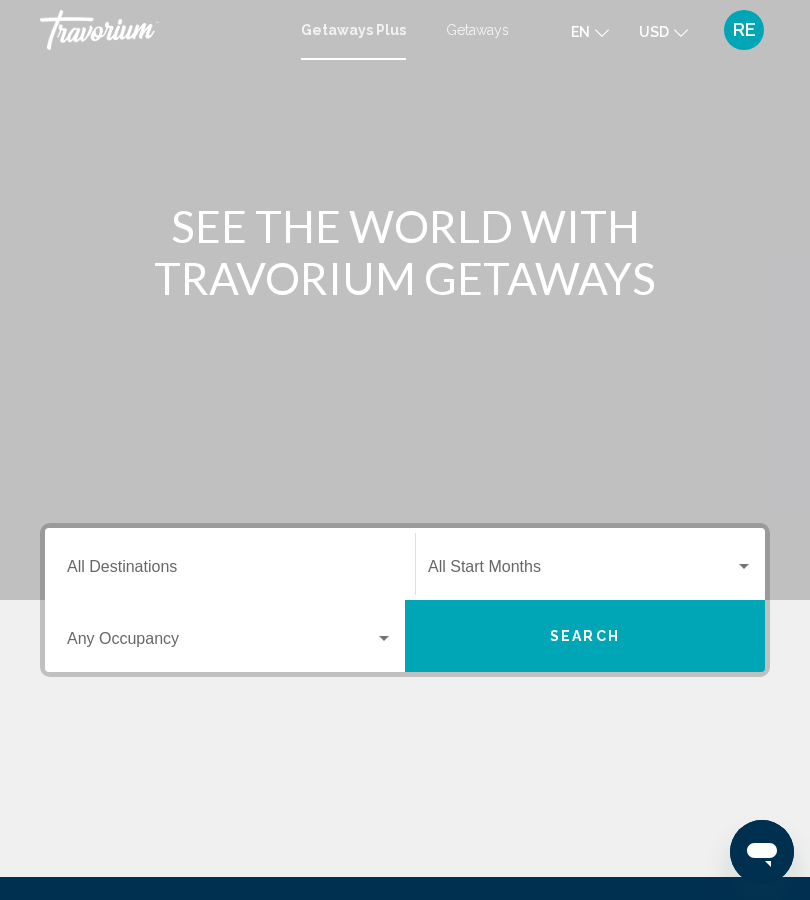 click on "Search" at bounding box center (585, 636) 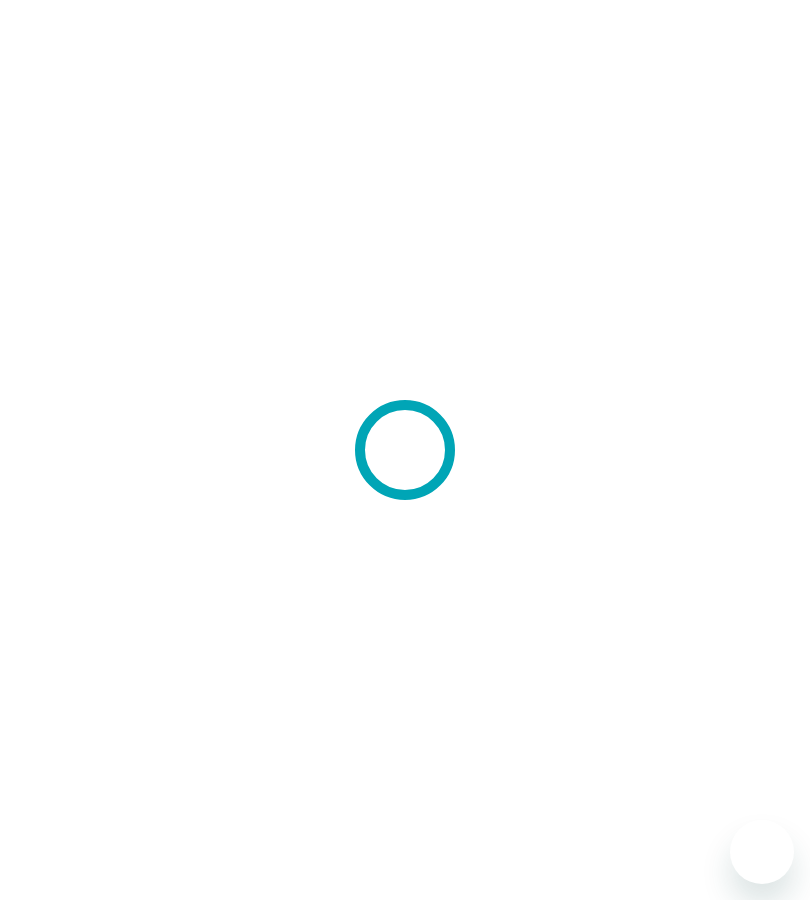 scroll, scrollTop: 0, scrollLeft: 0, axis: both 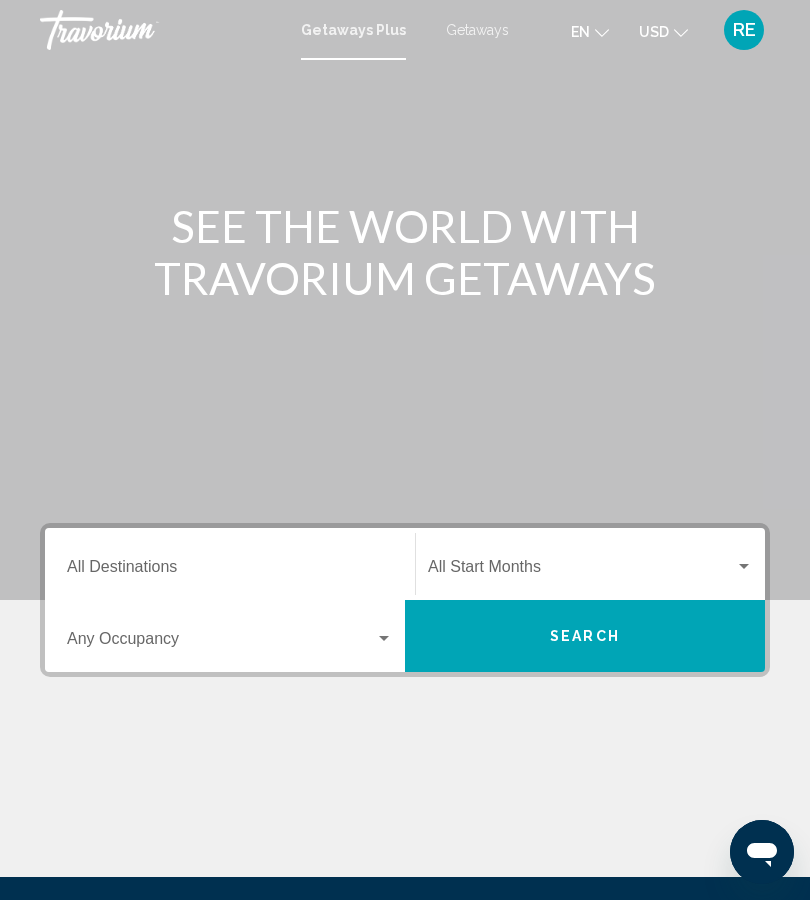 click on "Destination All Destinations" at bounding box center (230, 571) 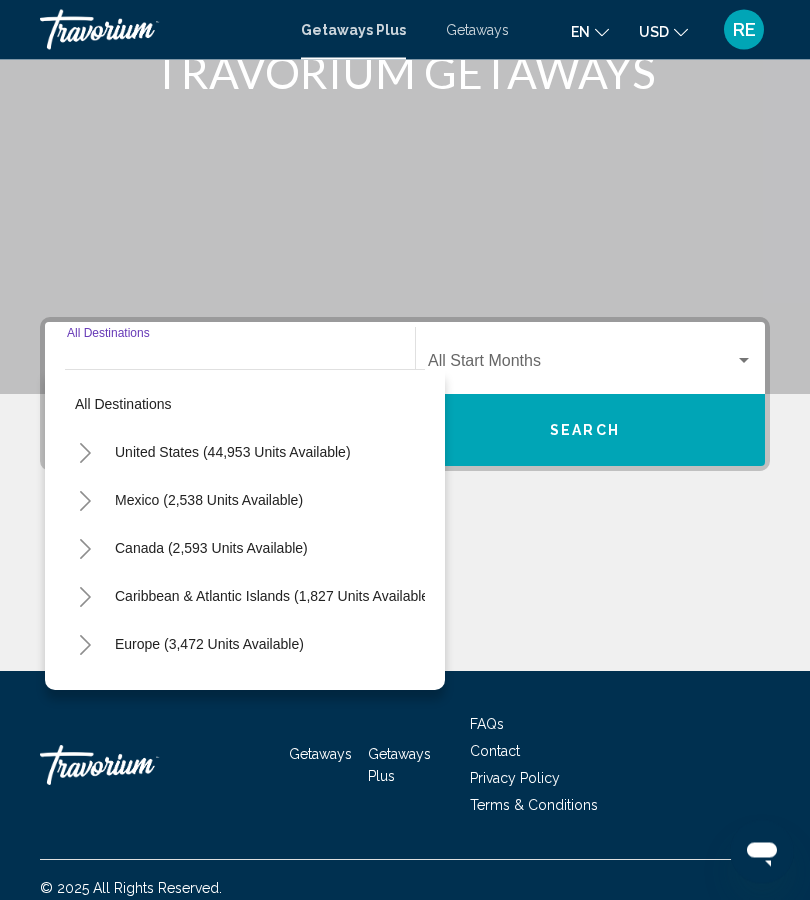 scroll, scrollTop: 222, scrollLeft: 0, axis: vertical 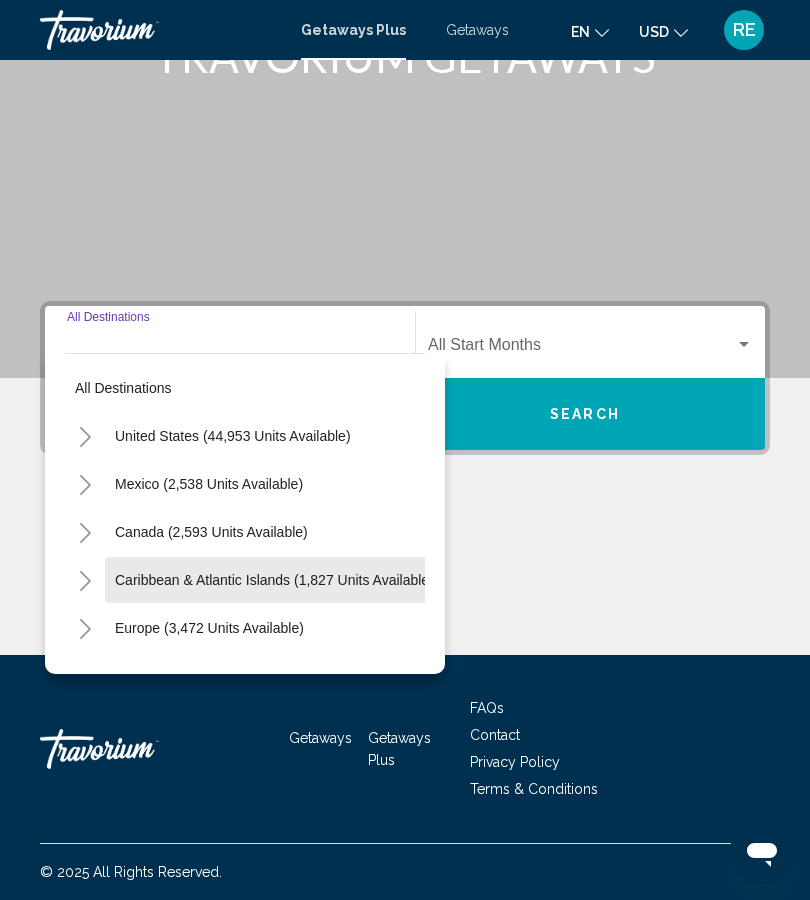 click on "Caribbean & Atlantic Islands (1,827 units available)" at bounding box center (209, 628) 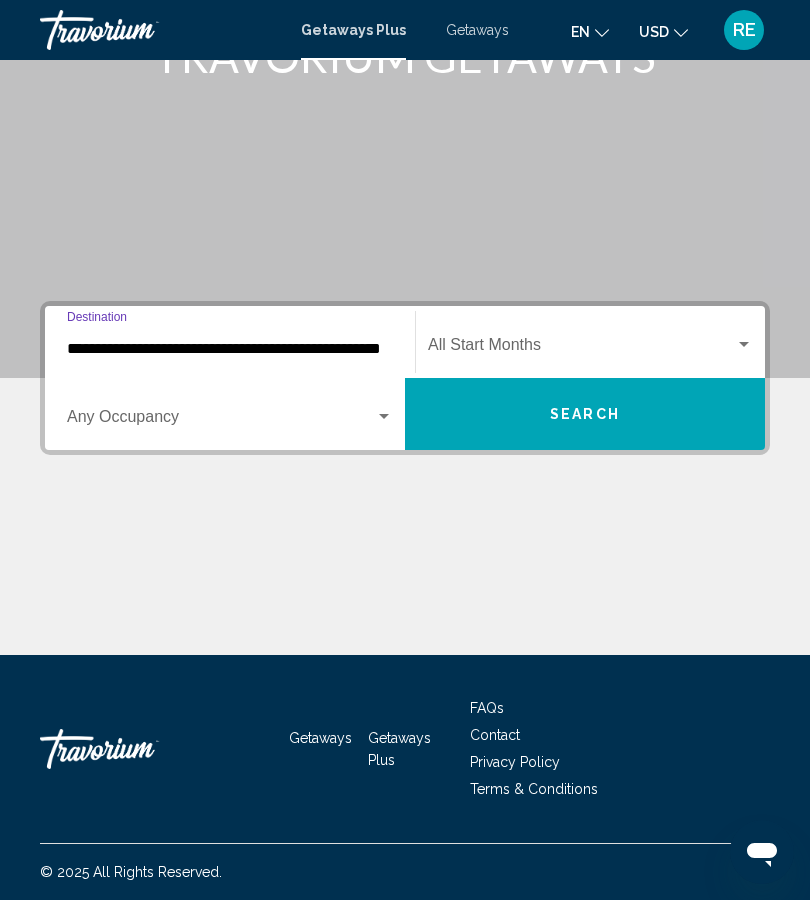 click on "Search" at bounding box center [585, 414] 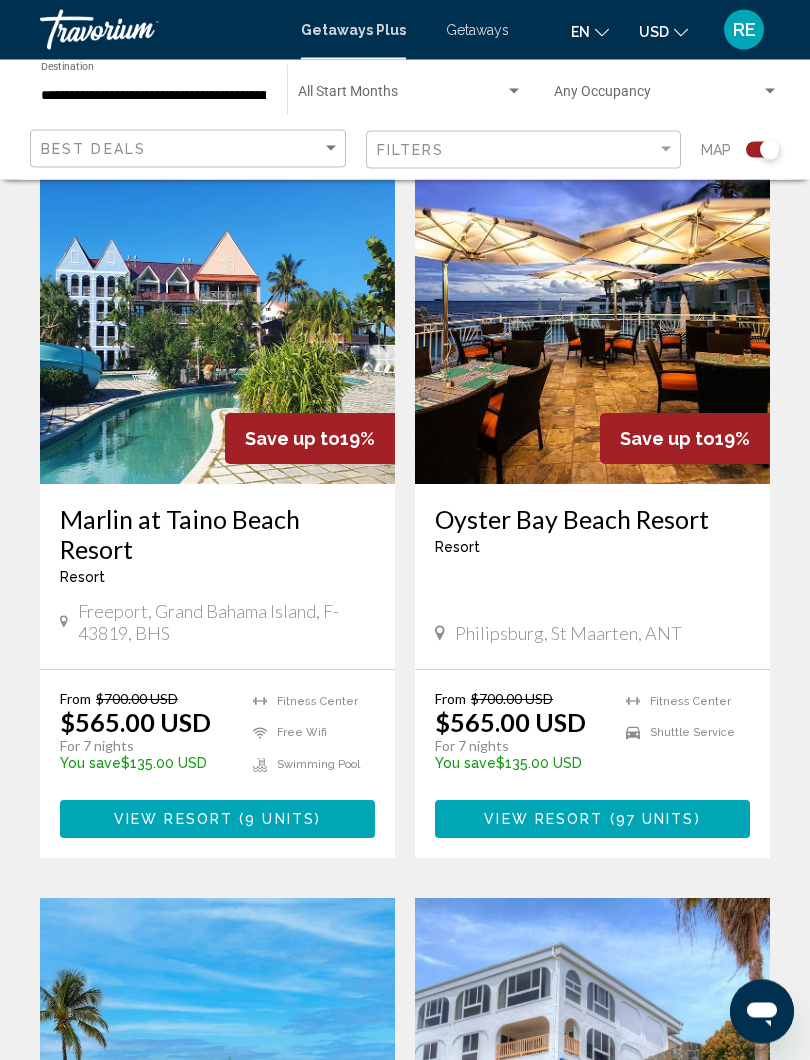 scroll, scrollTop: 1289, scrollLeft: 0, axis: vertical 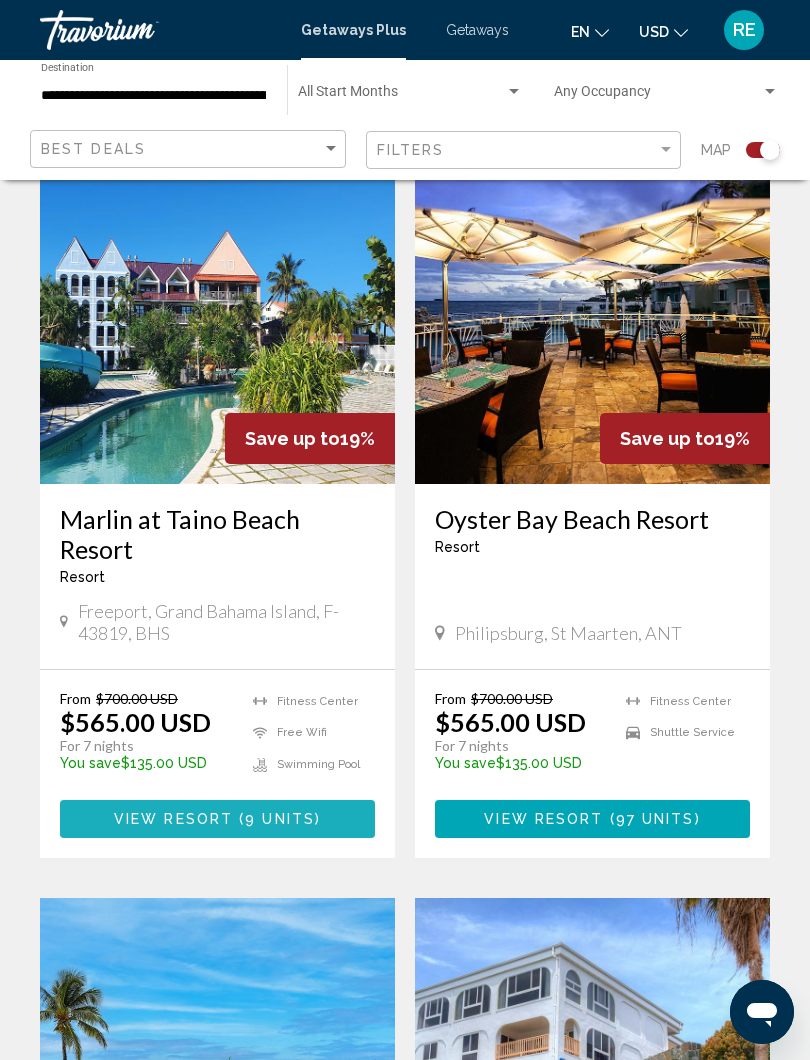 click on "View Resort" at bounding box center (173, 820) 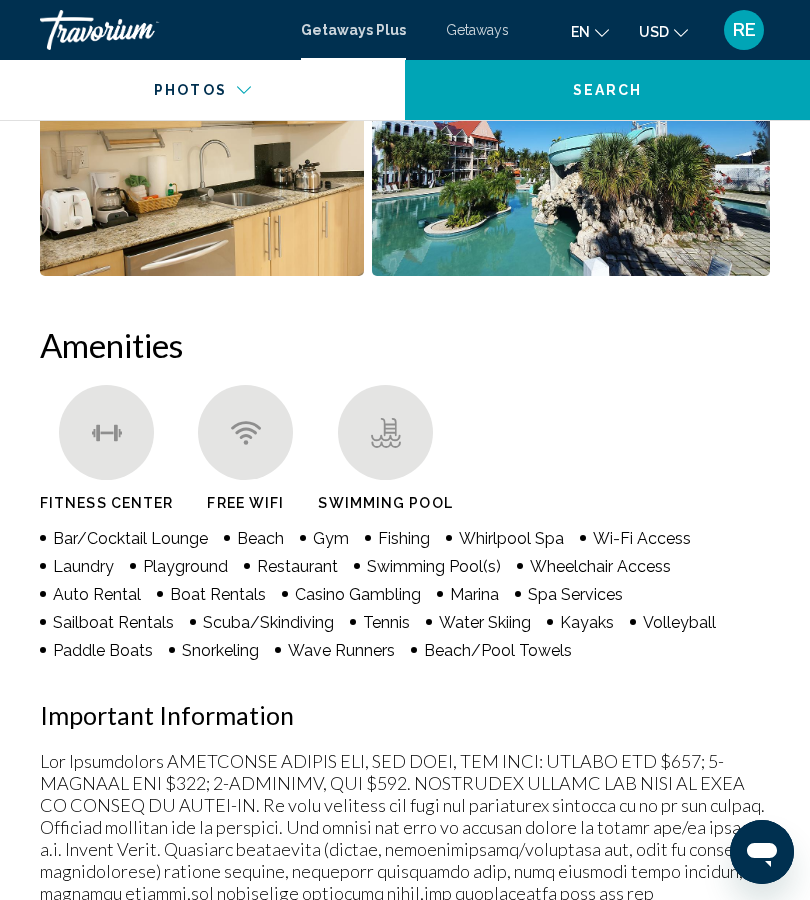 scroll, scrollTop: 1974, scrollLeft: 0, axis: vertical 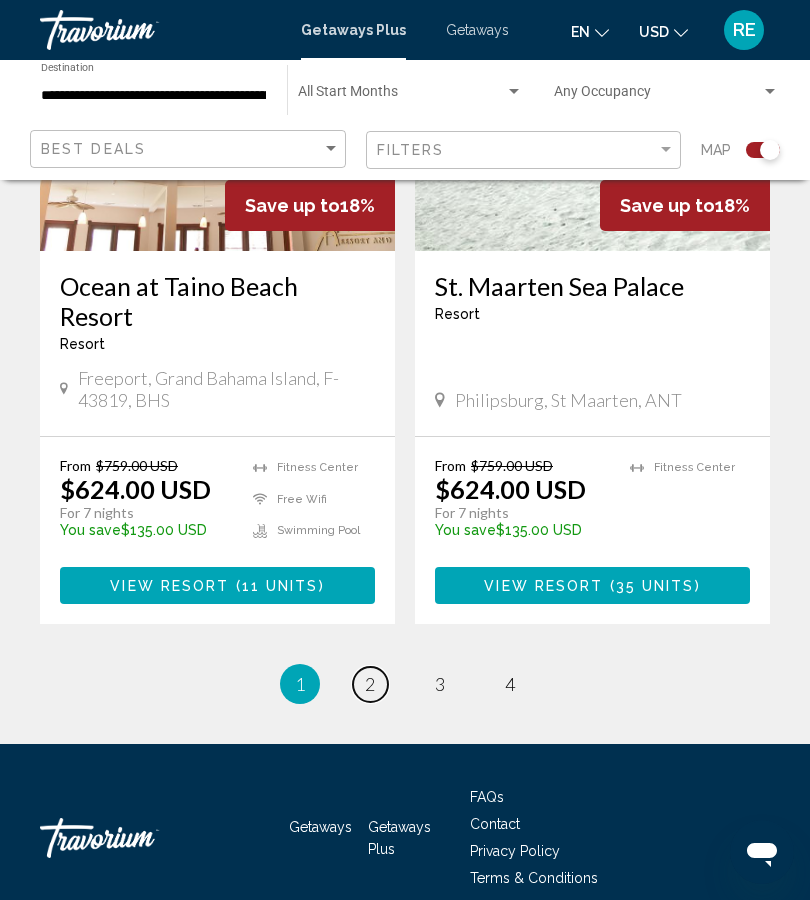 click on "page  2" at bounding box center (370, 684) 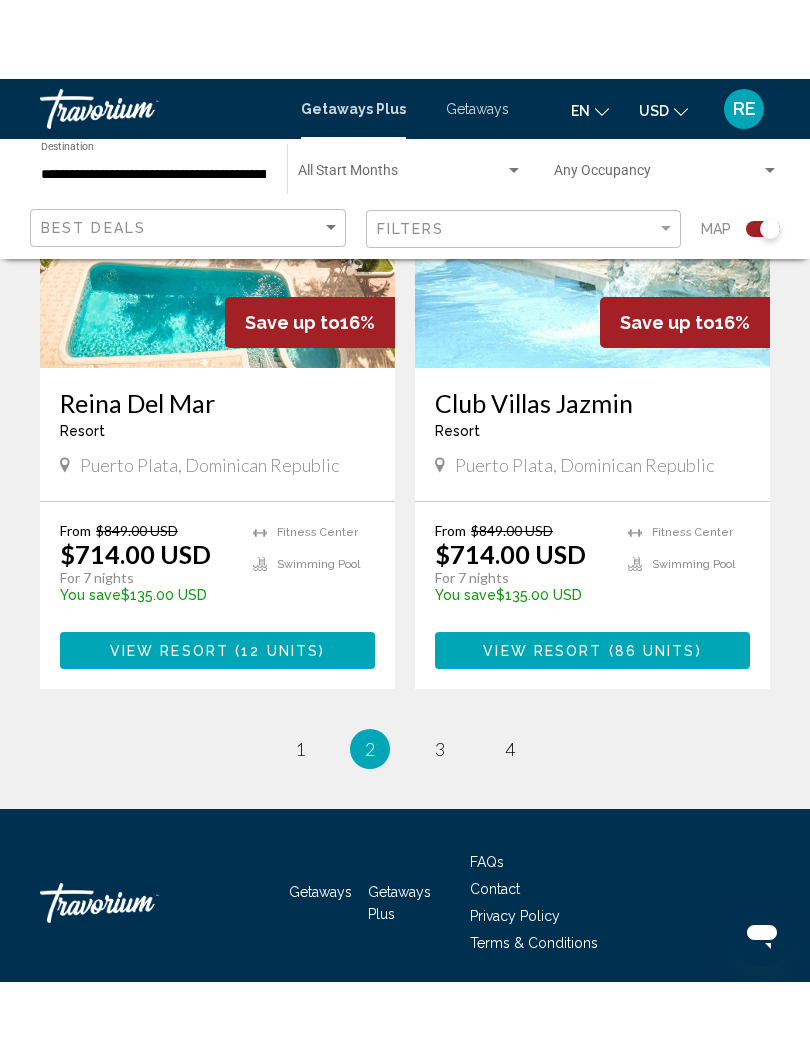 scroll, scrollTop: 4096, scrollLeft: 0, axis: vertical 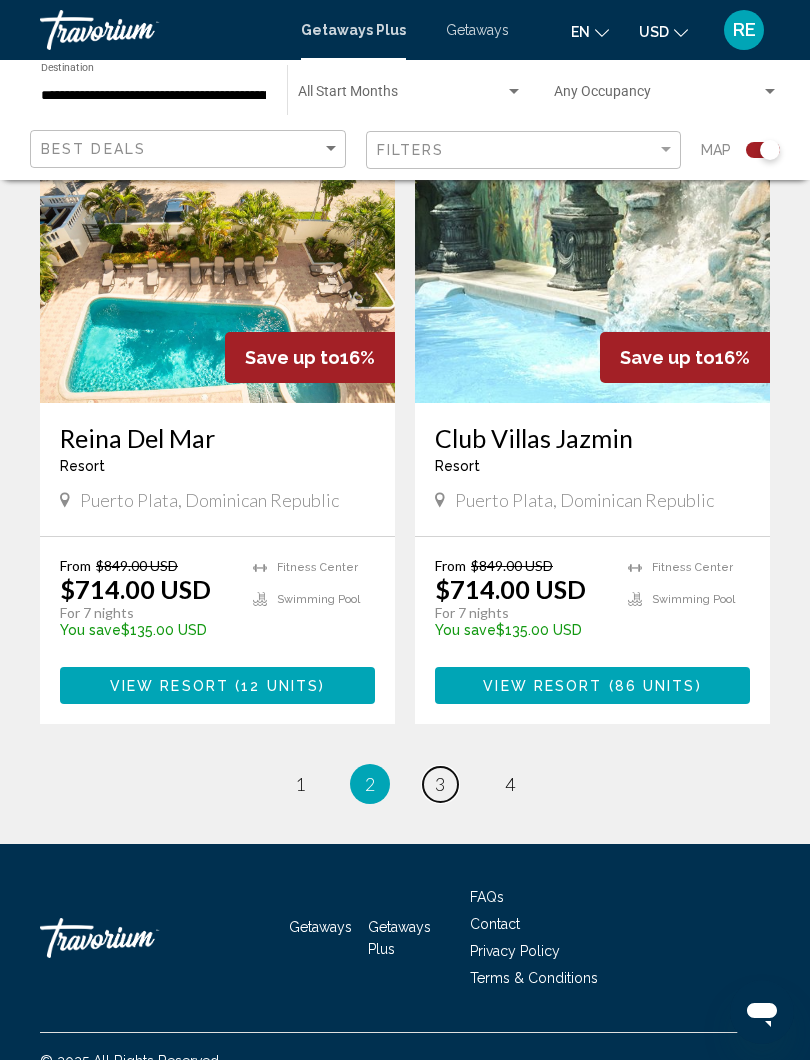 click on "3" at bounding box center (440, 784) 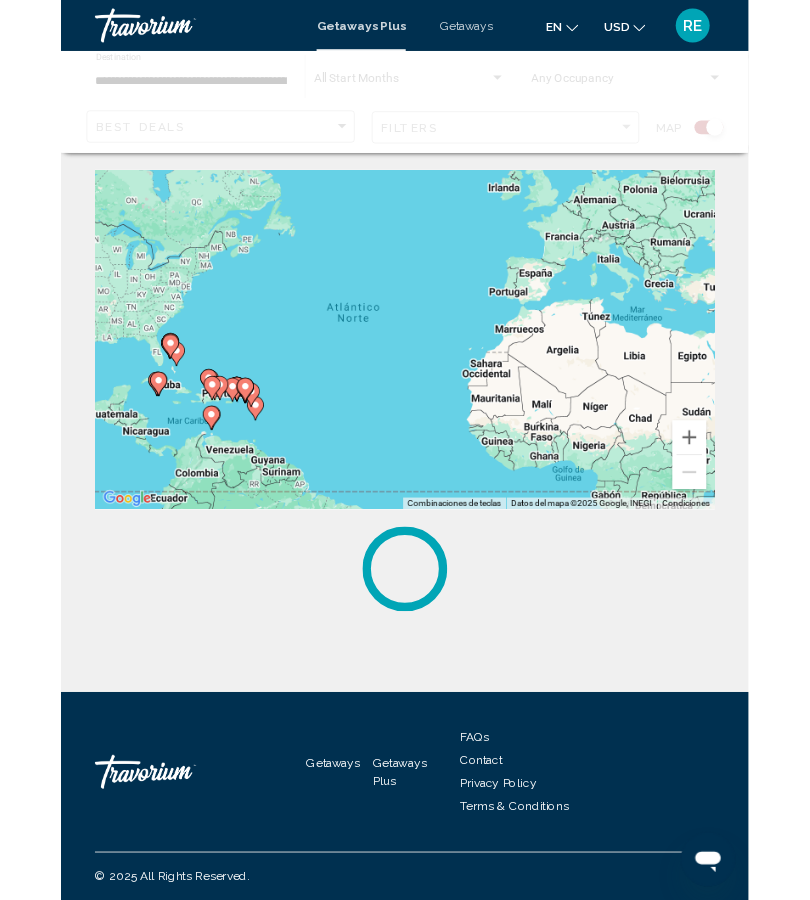 scroll, scrollTop: 0, scrollLeft: 0, axis: both 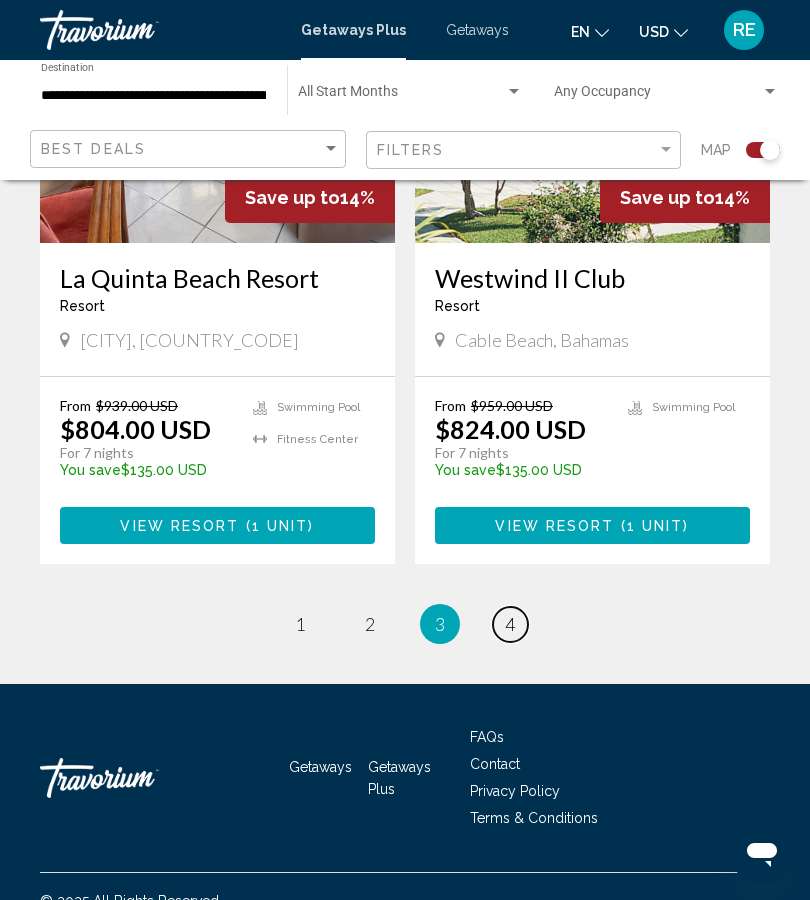 click on "4" at bounding box center [510, 624] 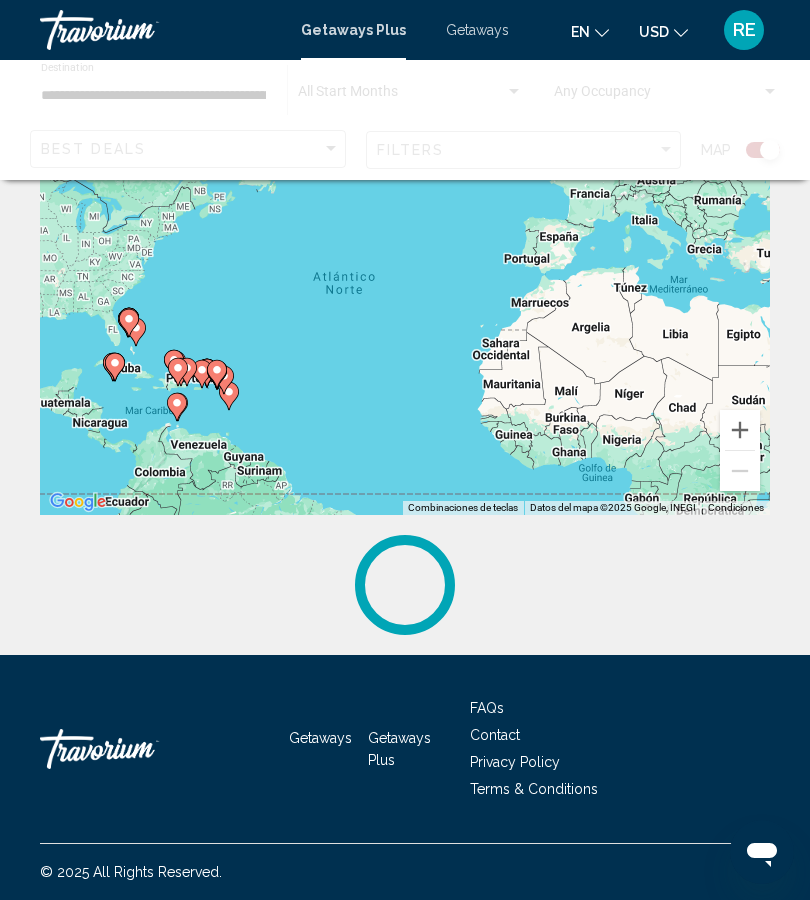 scroll, scrollTop: 0, scrollLeft: 0, axis: both 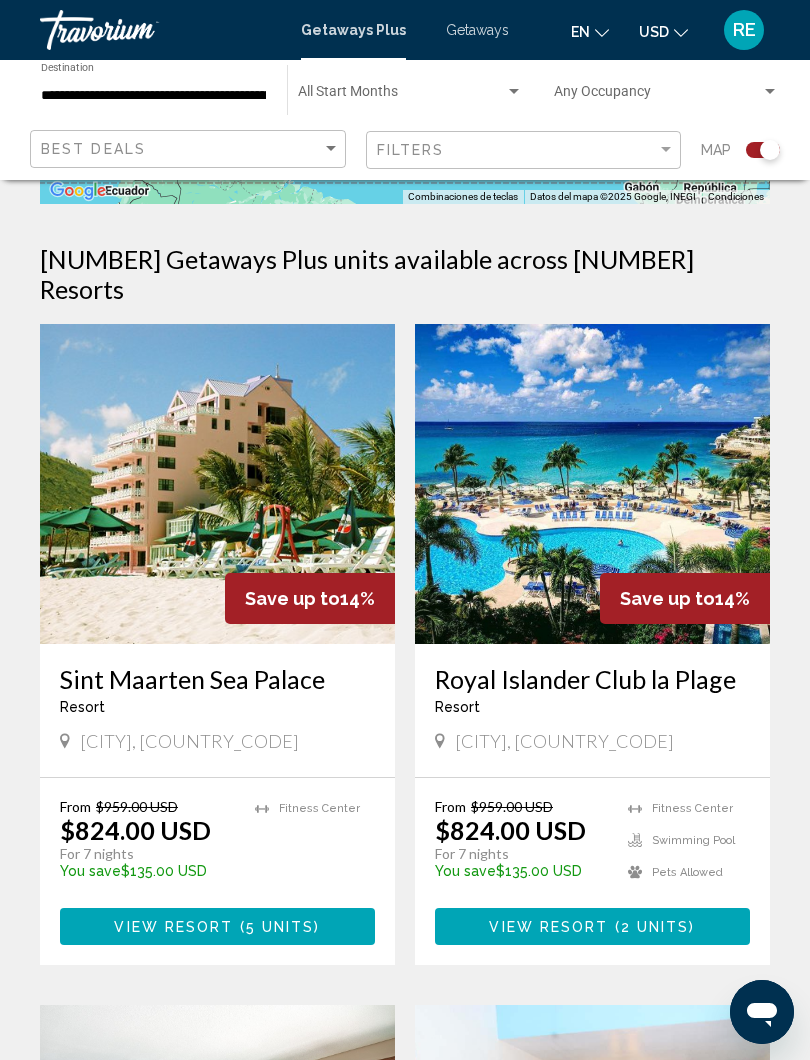 click on "Save up to  14%" at bounding box center [685, 598] 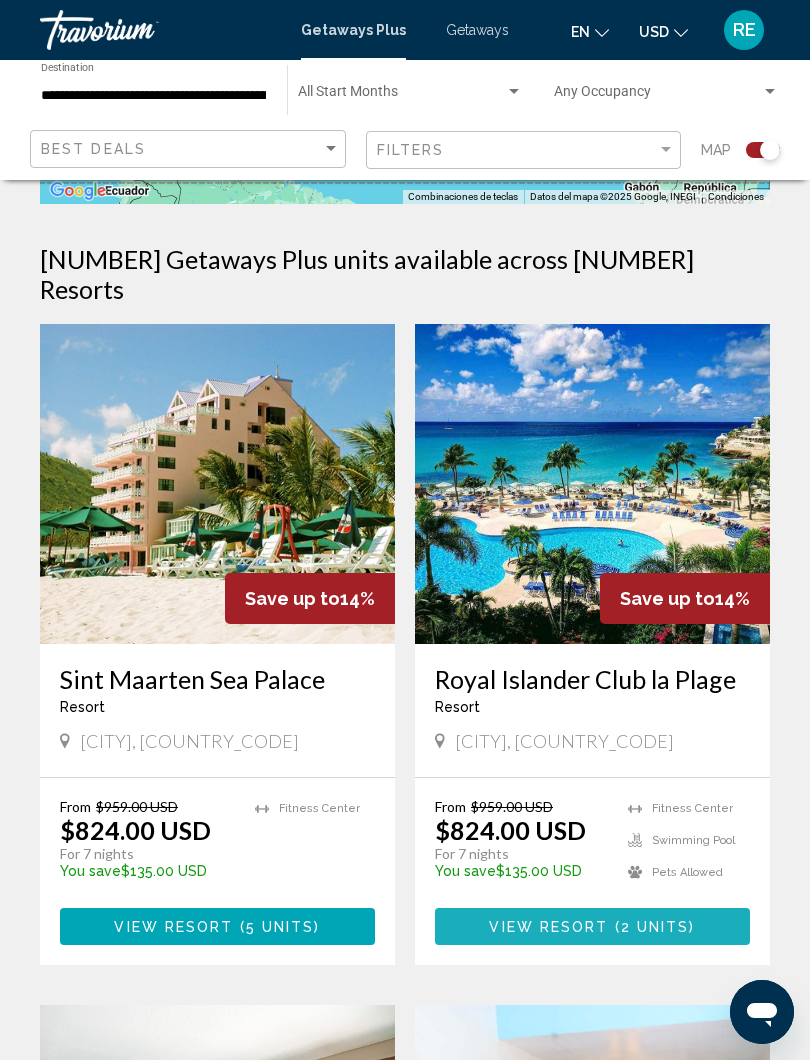click on "( 2 units )" at bounding box center [652, 927] 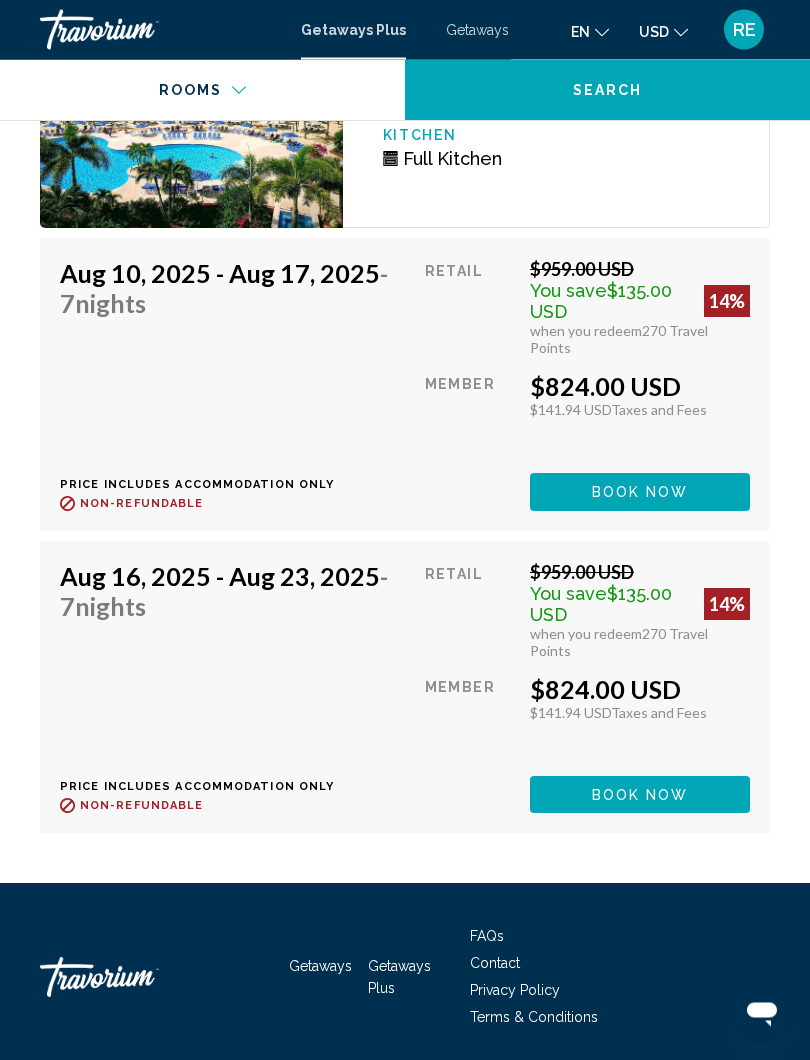 scroll, scrollTop: 4510, scrollLeft: 0, axis: vertical 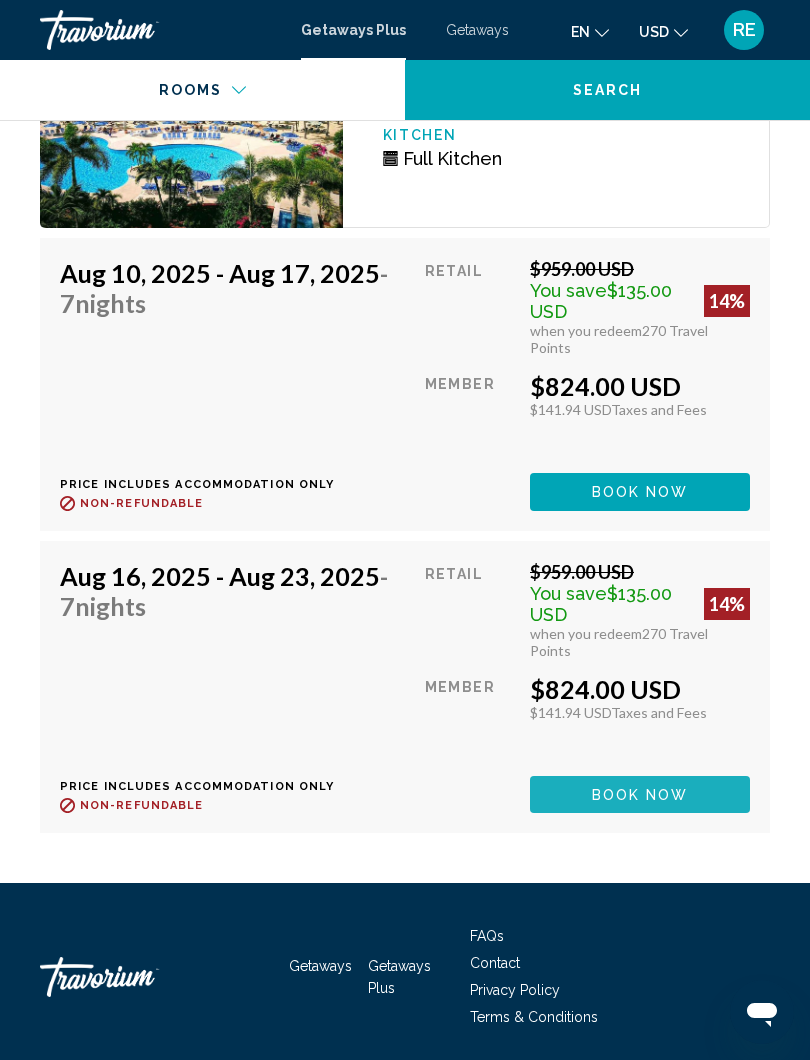 click on "Book now" at bounding box center (640, 491) 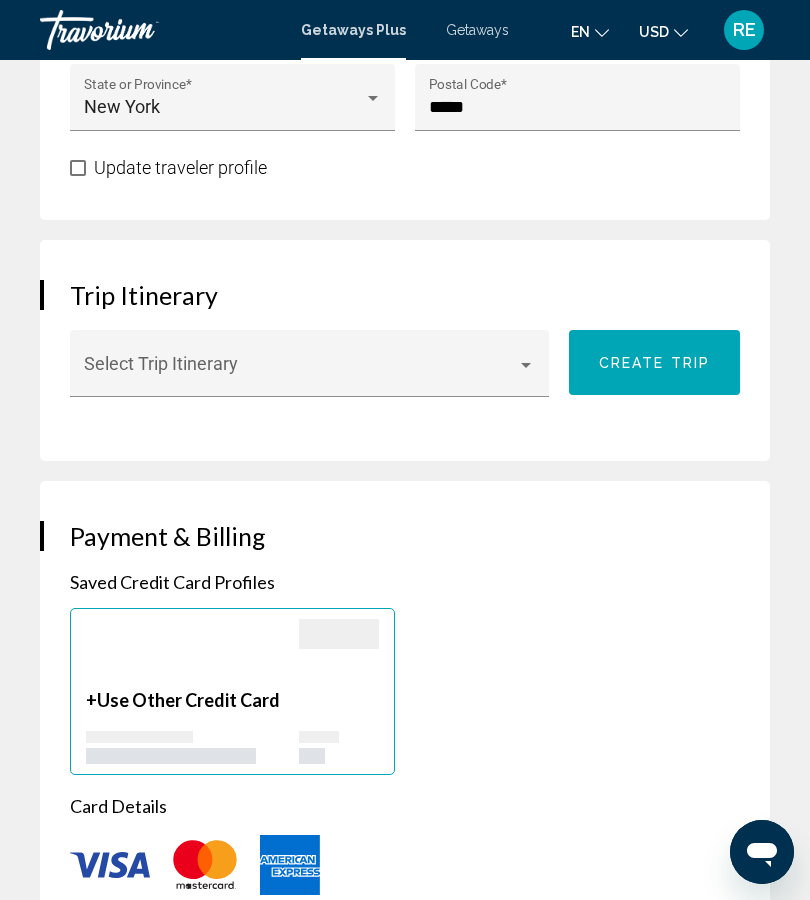 scroll, scrollTop: 1545, scrollLeft: 0, axis: vertical 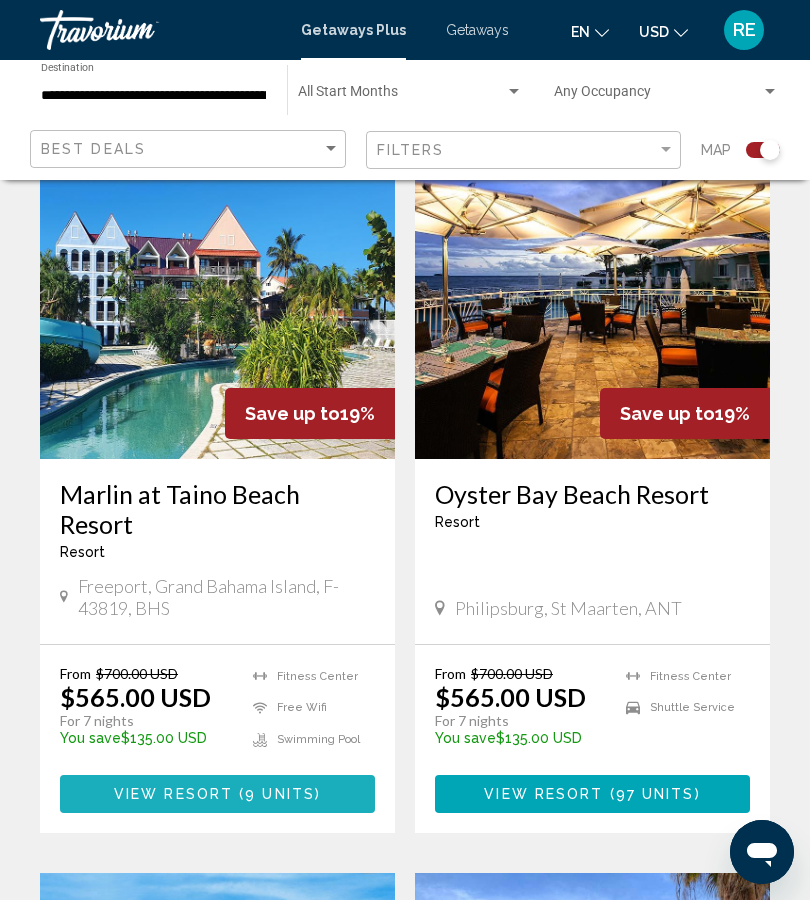 click on "View Resort    ( 9 units )" at bounding box center (217, 793) 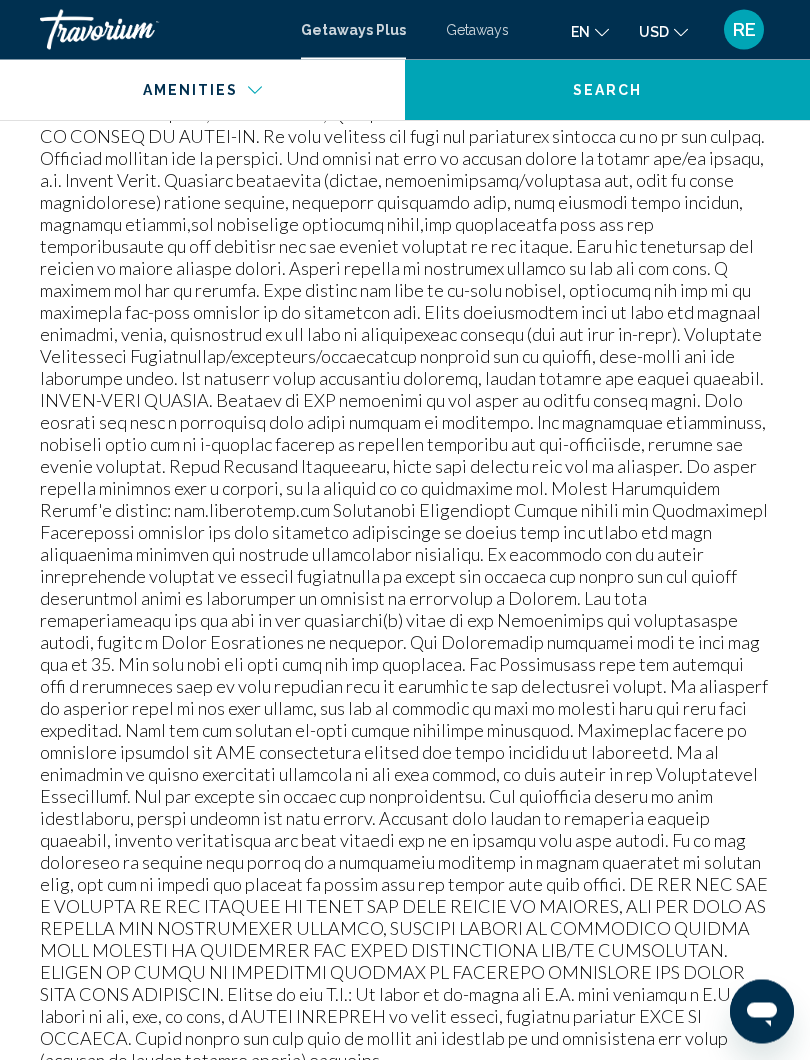 scroll, scrollTop: 2653, scrollLeft: 0, axis: vertical 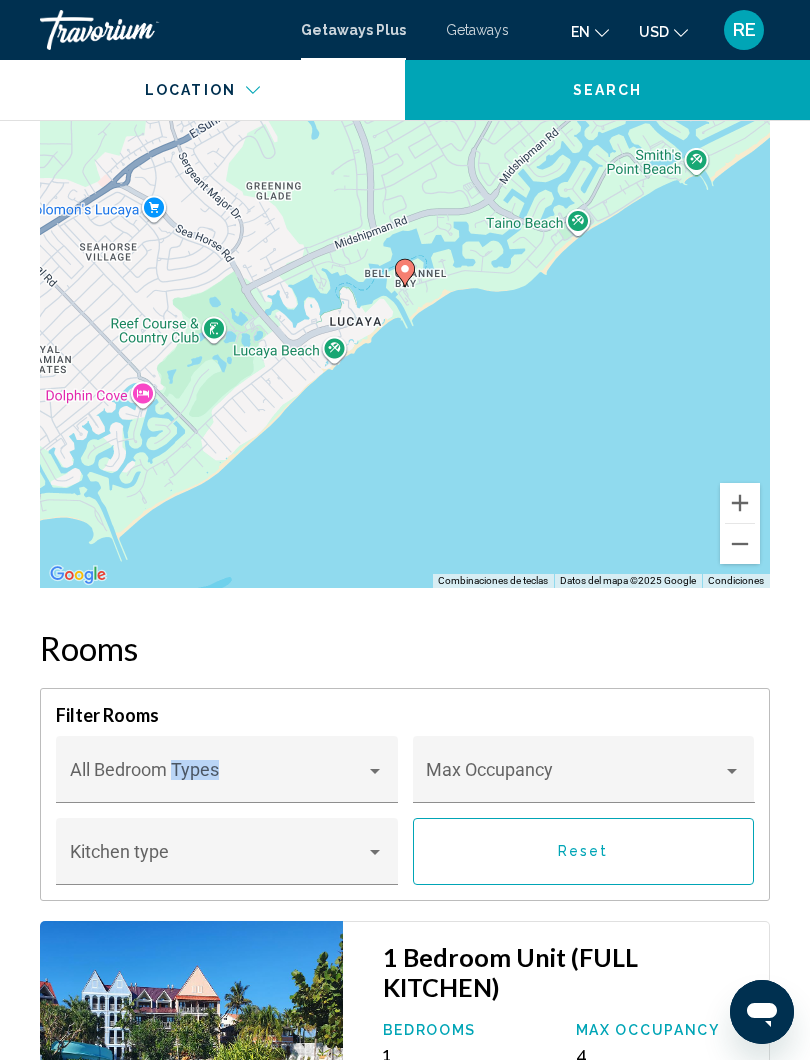 click at bounding box center (375, 853) 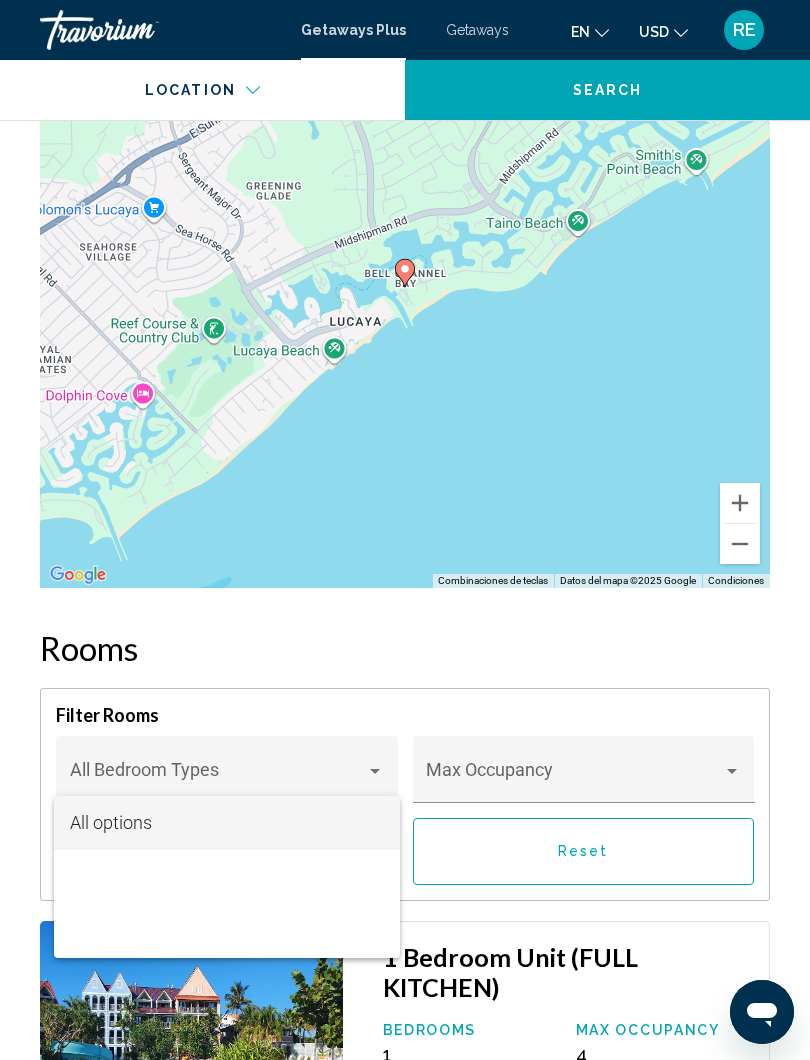 click at bounding box center (405, 530) 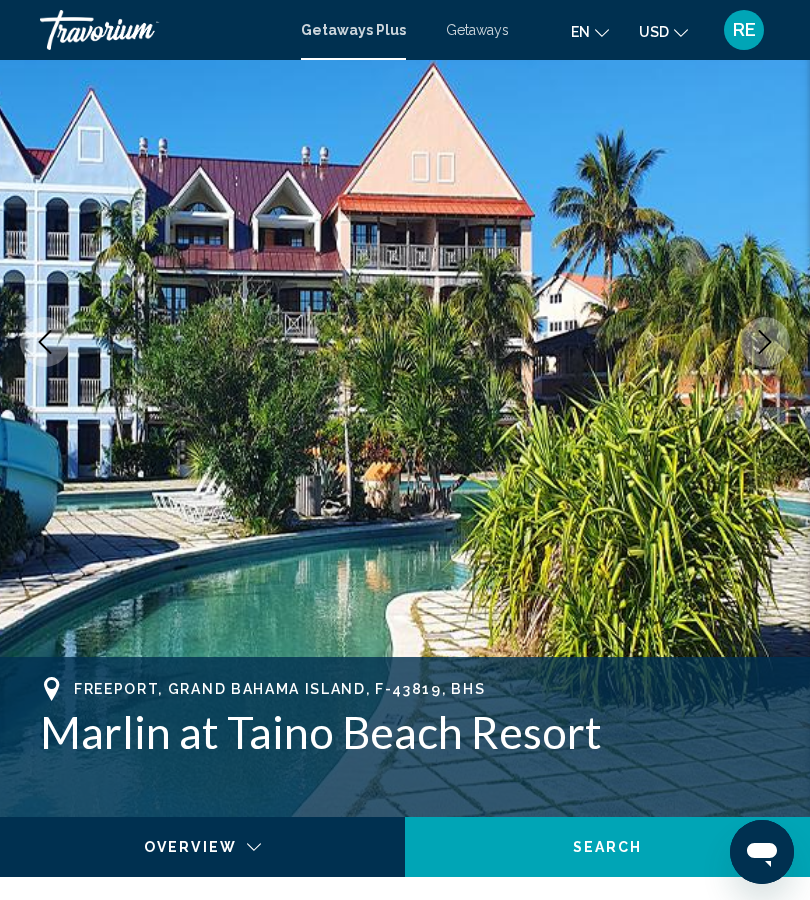 scroll, scrollTop: 0, scrollLeft: 0, axis: both 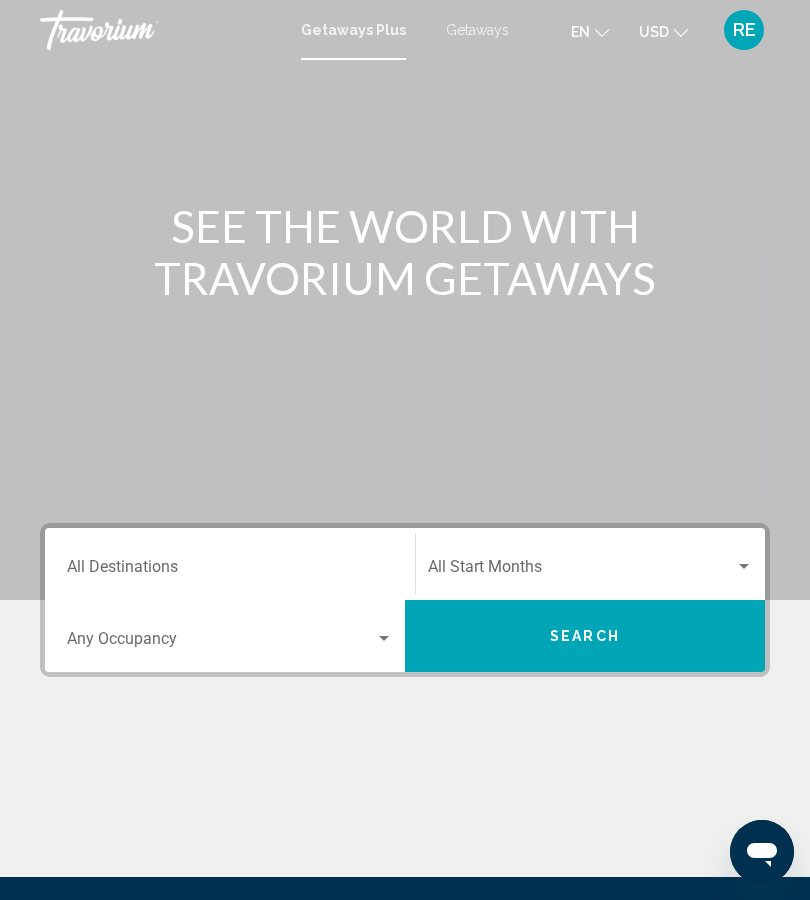 click at bounding box center [581, 571] 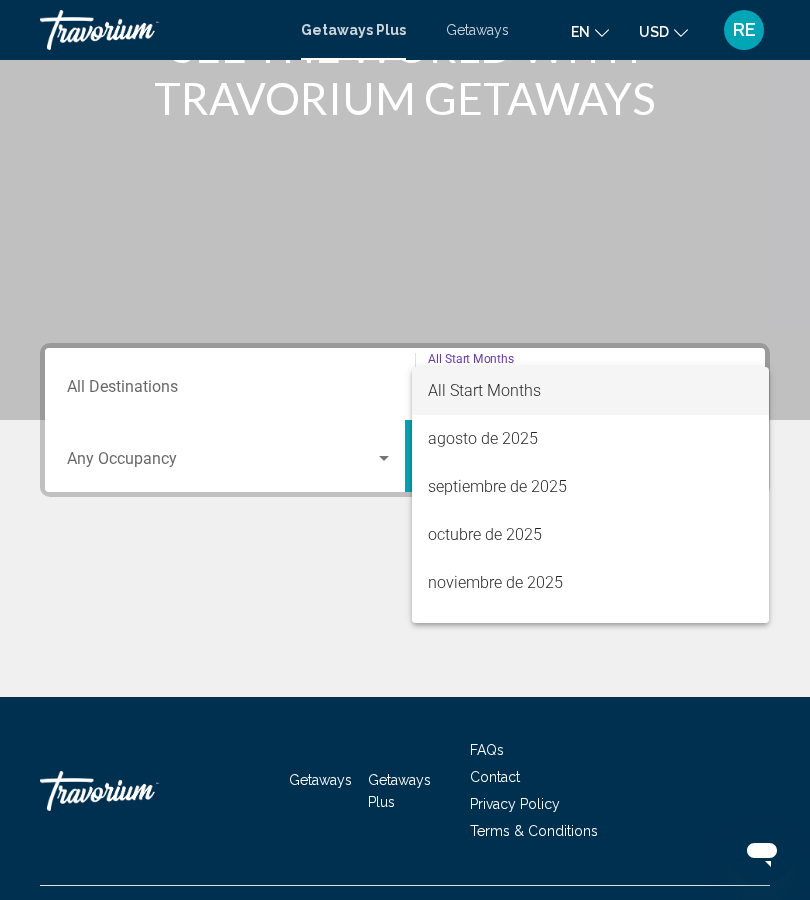 scroll, scrollTop: 222, scrollLeft: 0, axis: vertical 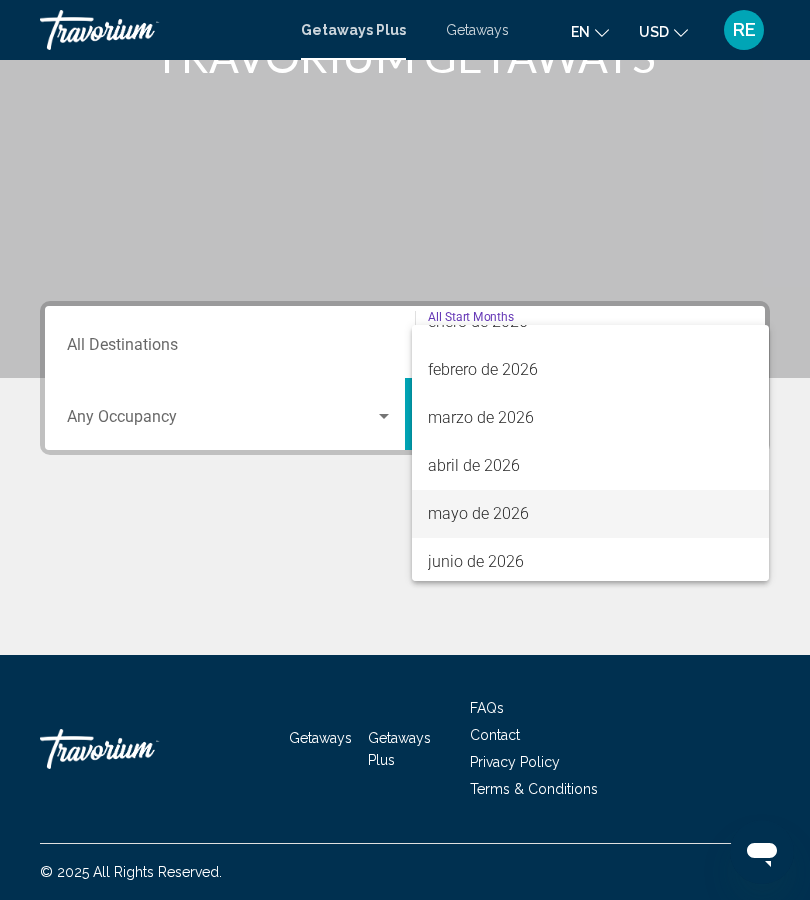 click on "mayo de 2026" at bounding box center (590, 514) 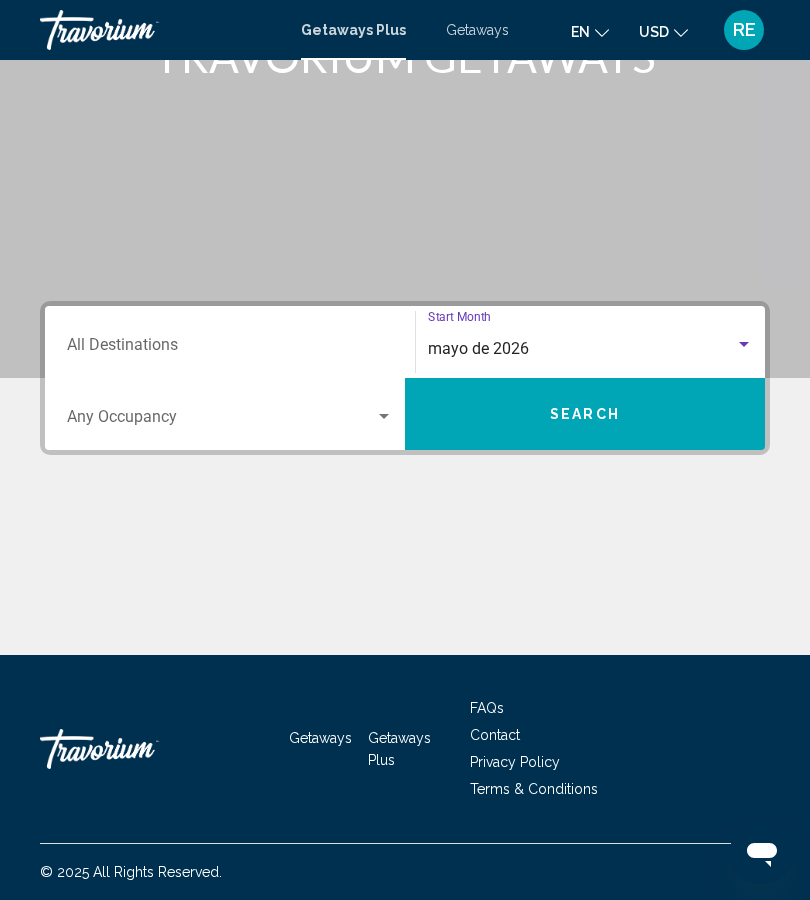 click at bounding box center [221, 421] 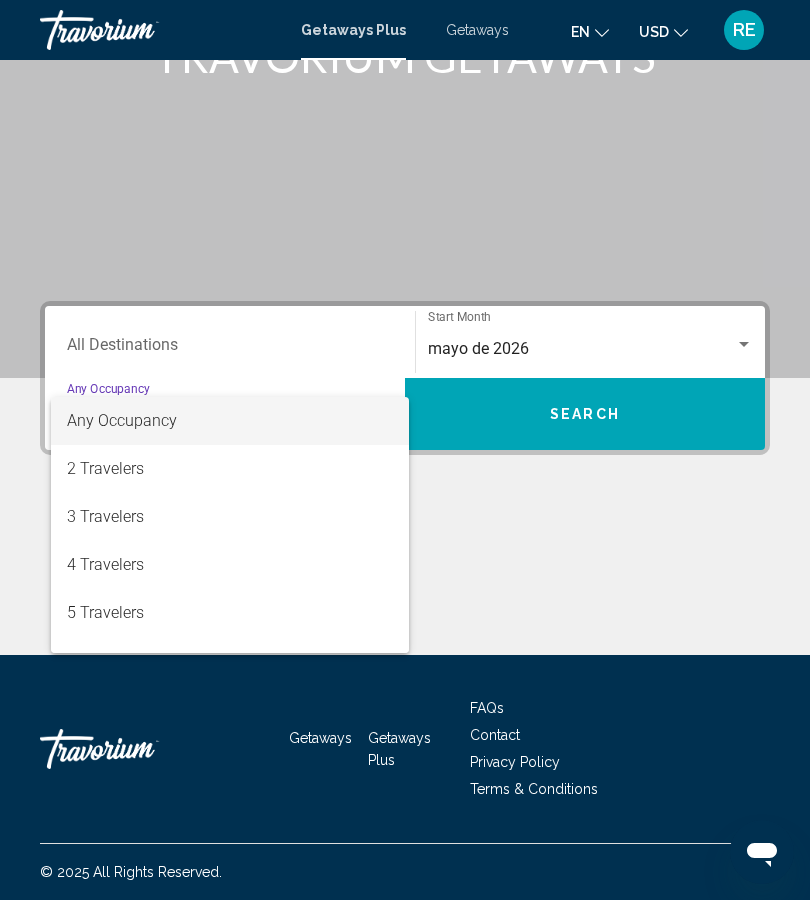 scroll, scrollTop: 0, scrollLeft: 0, axis: both 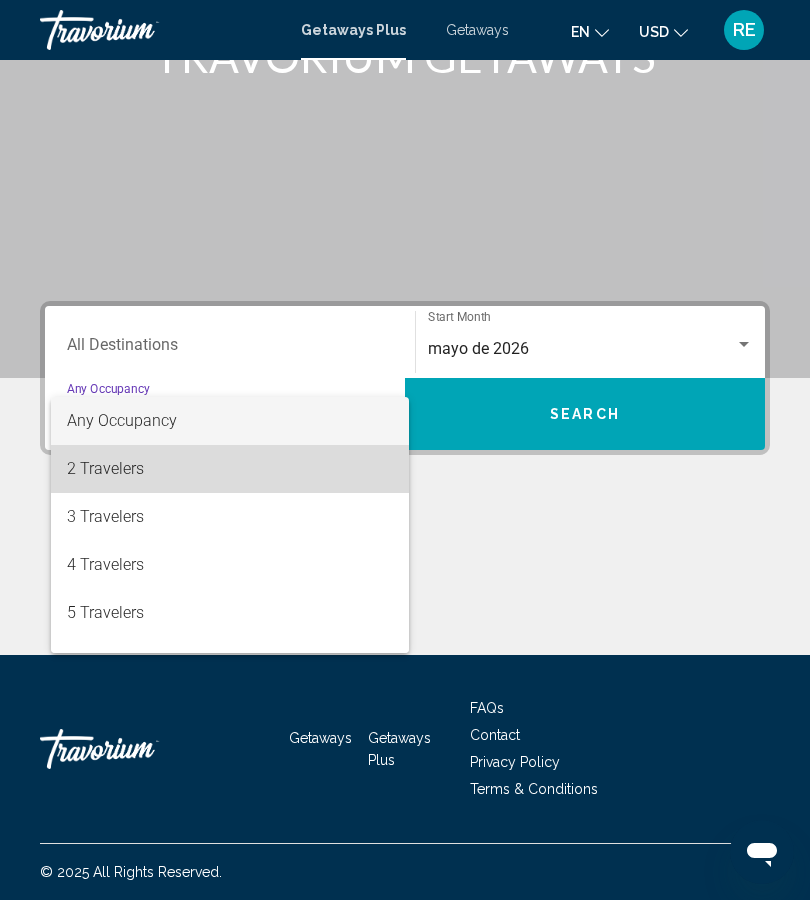 click on "2 Travelers" at bounding box center (230, 469) 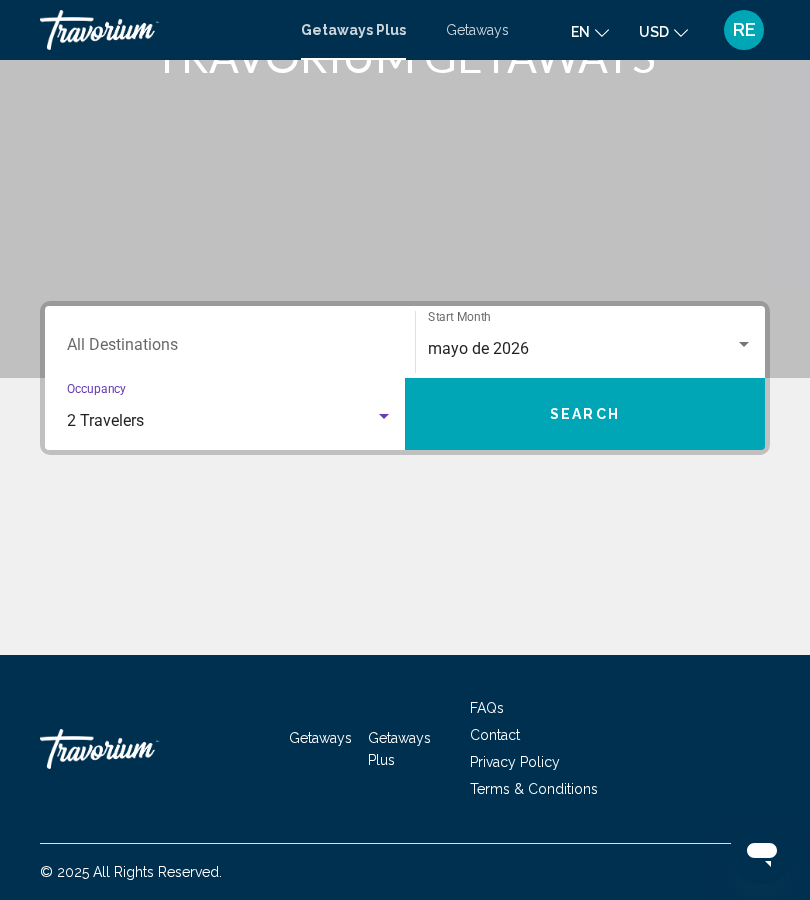 click at bounding box center [405, 580] 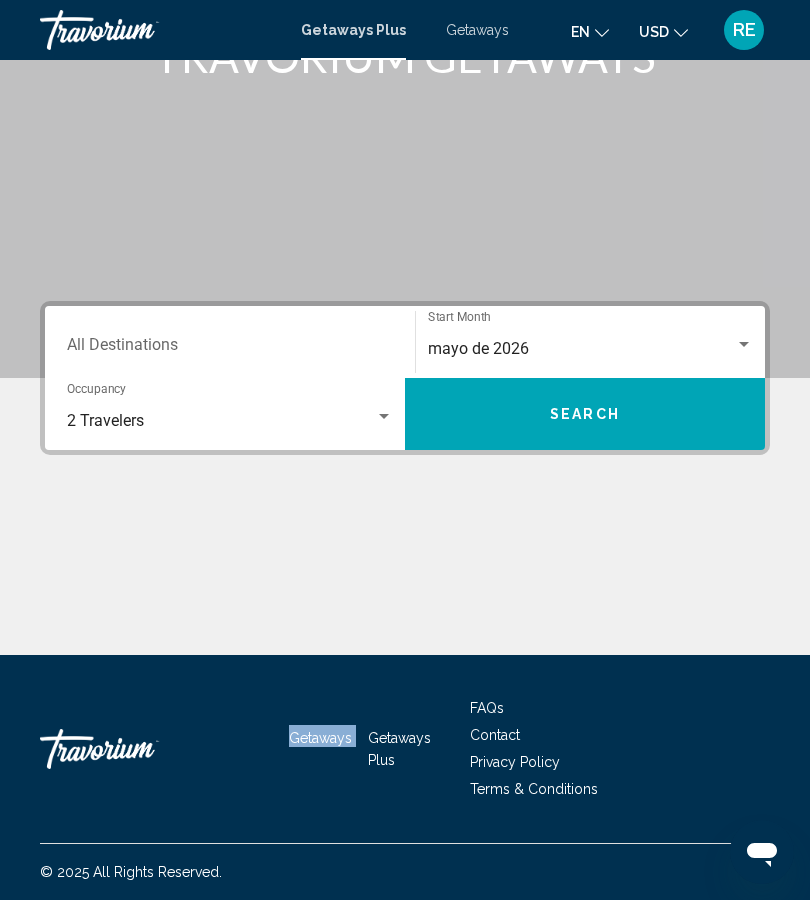 click on "Destination All Destinations mayo de 2026 Start Month All Start Months 2 Travelers Occupancy Any Occupancy Search" at bounding box center (405, 478) 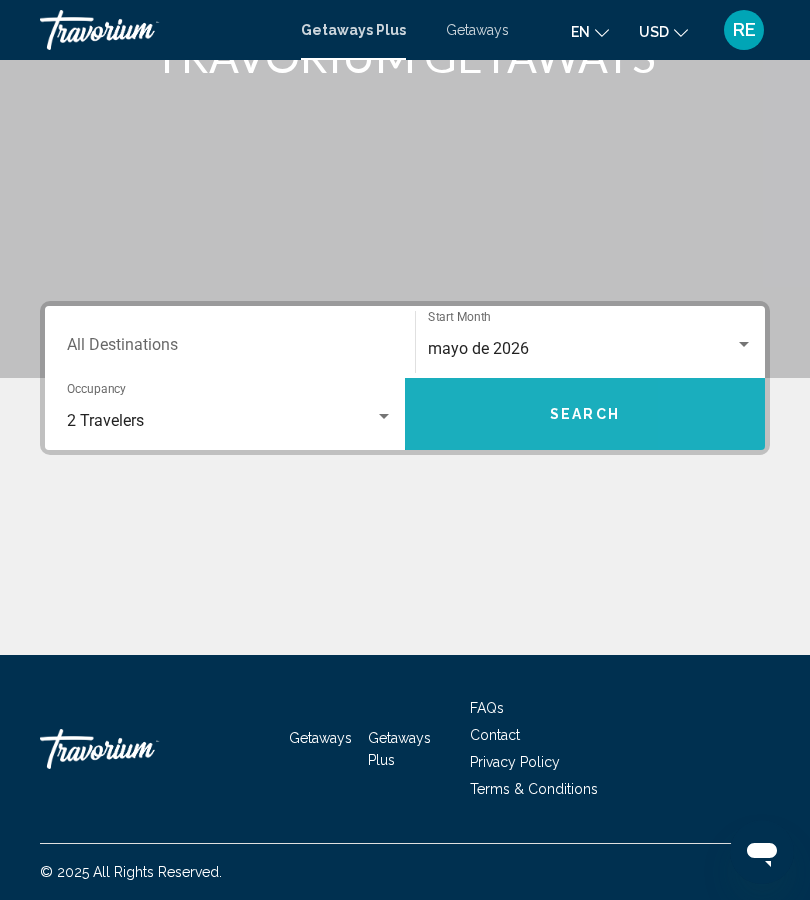click on "Search" at bounding box center (585, 414) 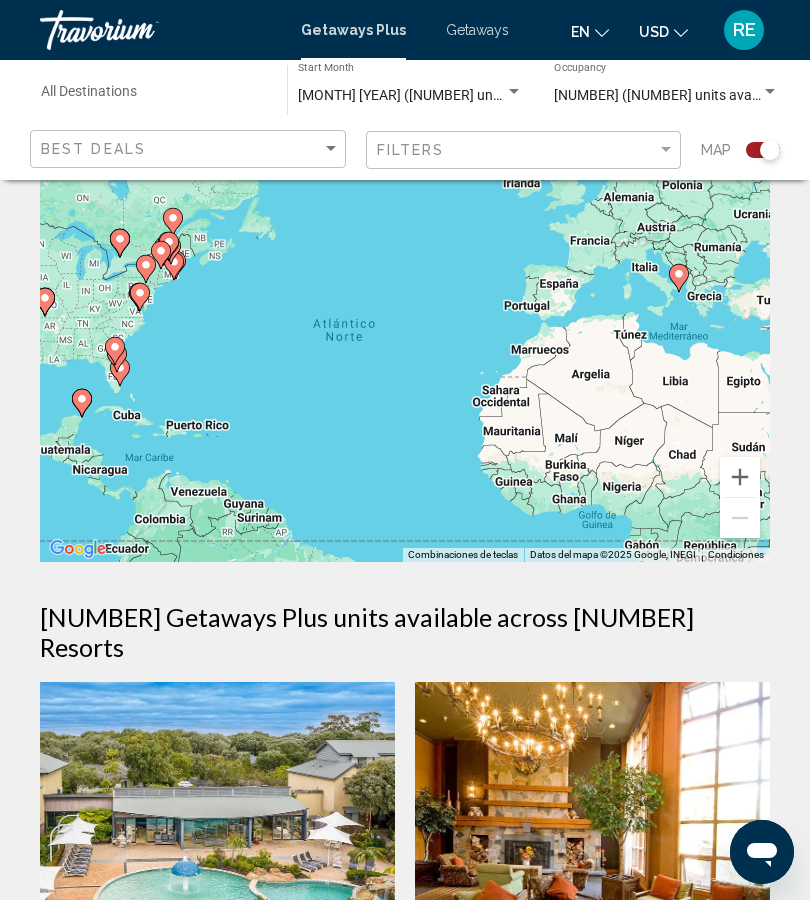 scroll, scrollTop: 0, scrollLeft: 0, axis: both 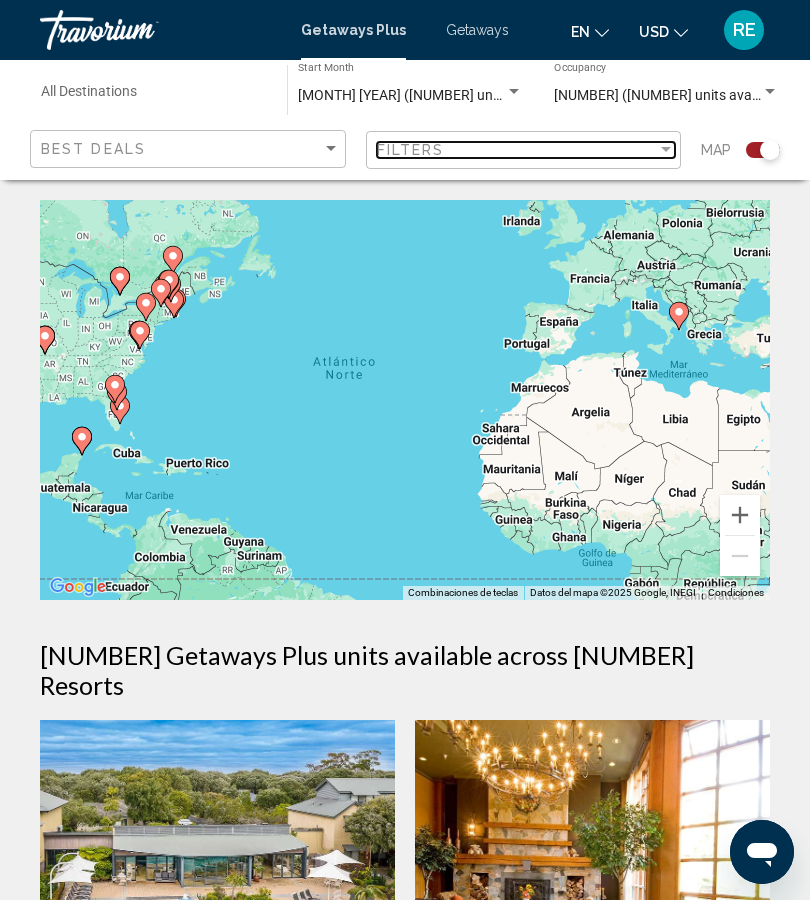 click at bounding box center [666, 150] 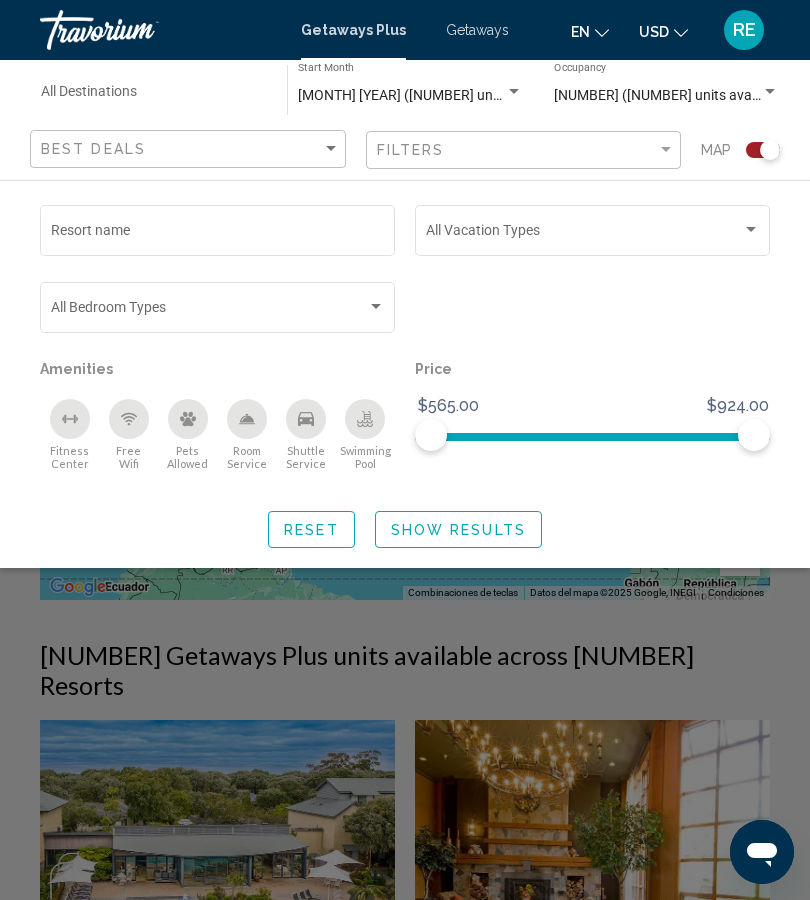 click at bounding box center [751, 230] 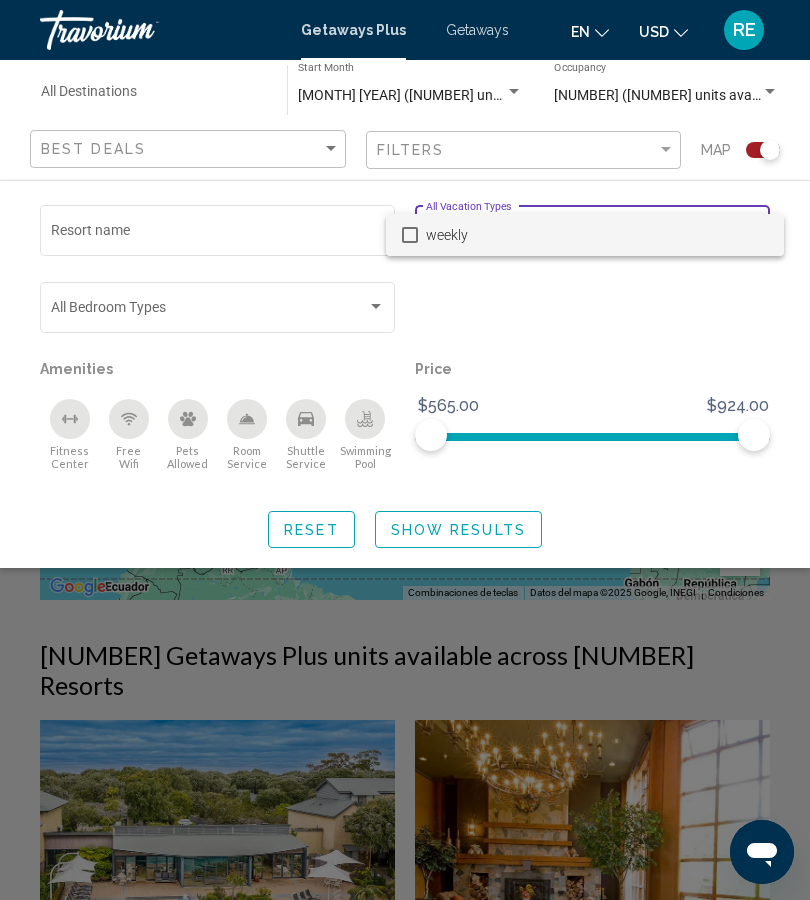 click at bounding box center (405, 450) 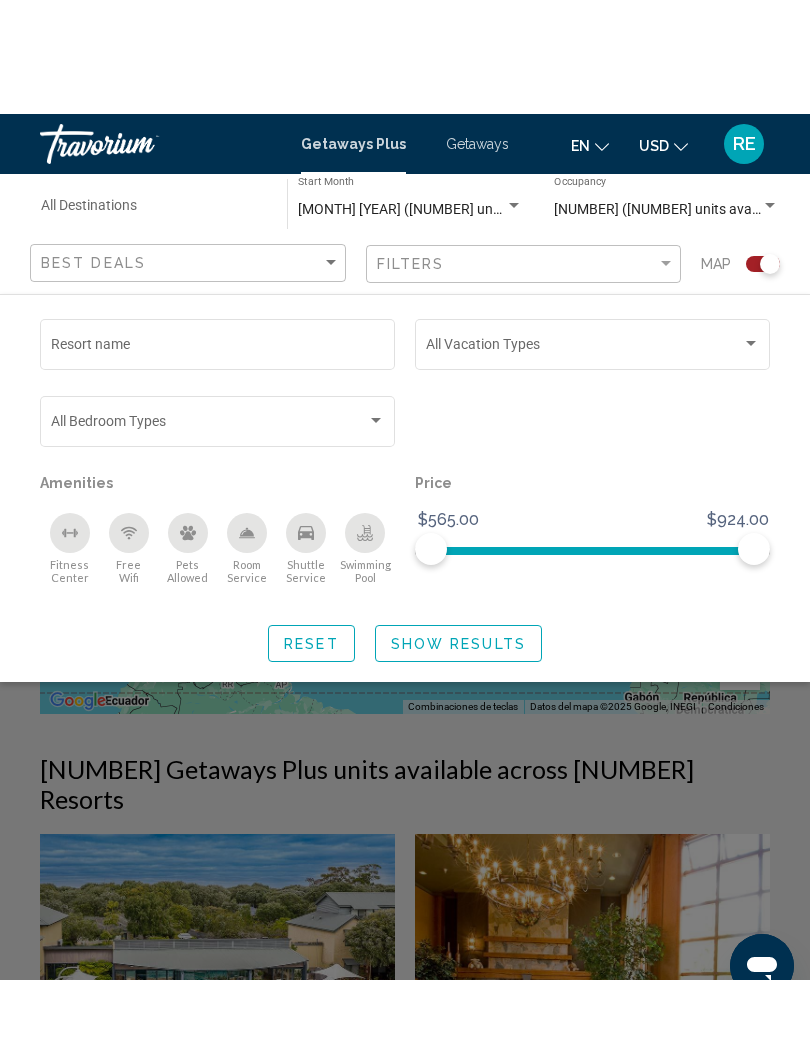 scroll, scrollTop: 1, scrollLeft: 0, axis: vertical 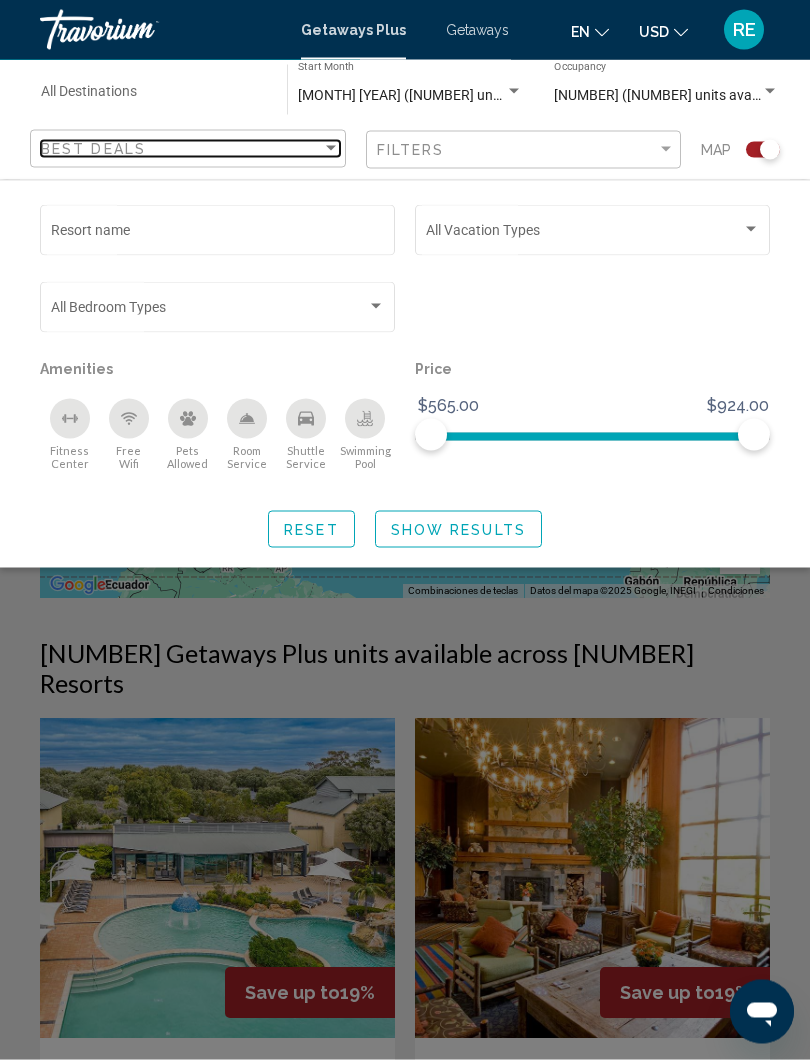 click at bounding box center (331, 149) 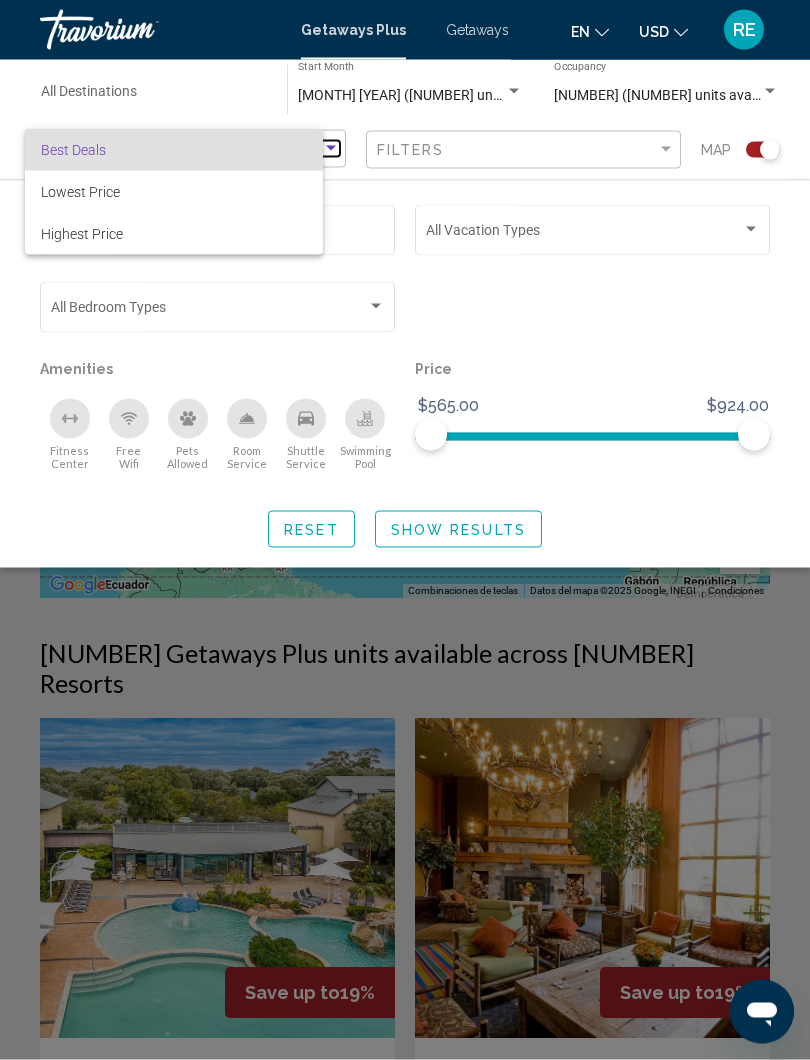 scroll, scrollTop: 2, scrollLeft: 0, axis: vertical 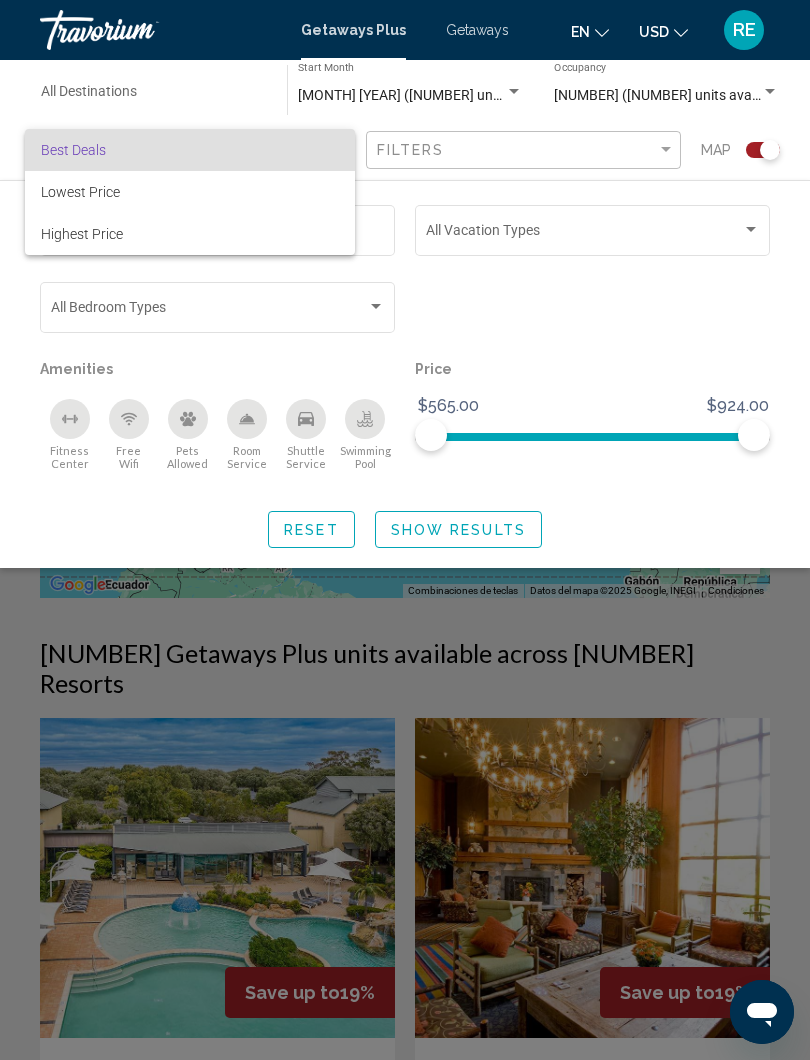 click at bounding box center [405, 530] 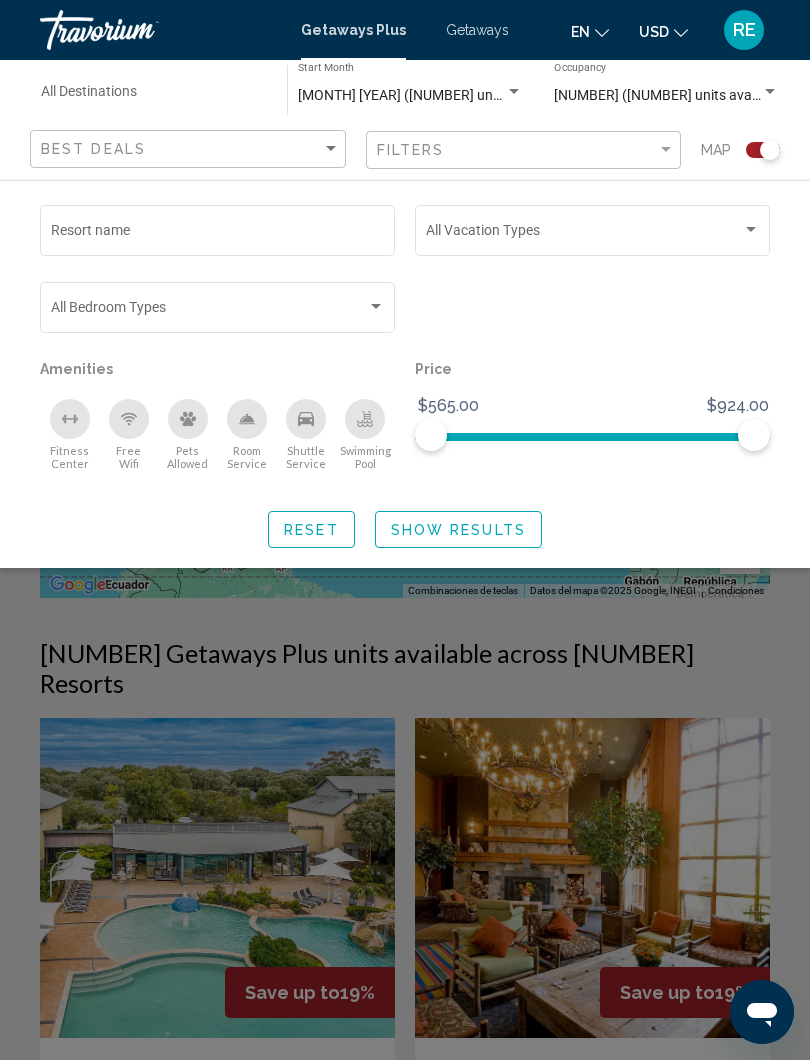 click on "Destination All Destinations" at bounding box center [154, 96] 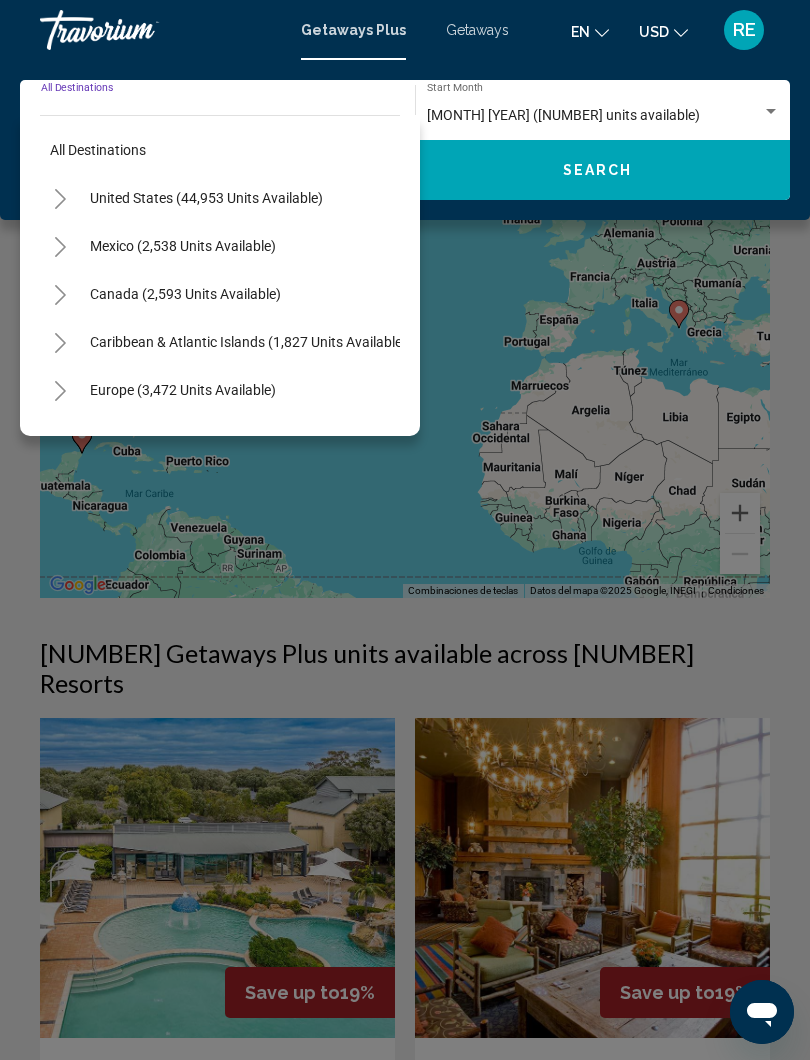 click on "Caribbean & Atlantic Islands (1,827 units available)" at bounding box center (183, 390) 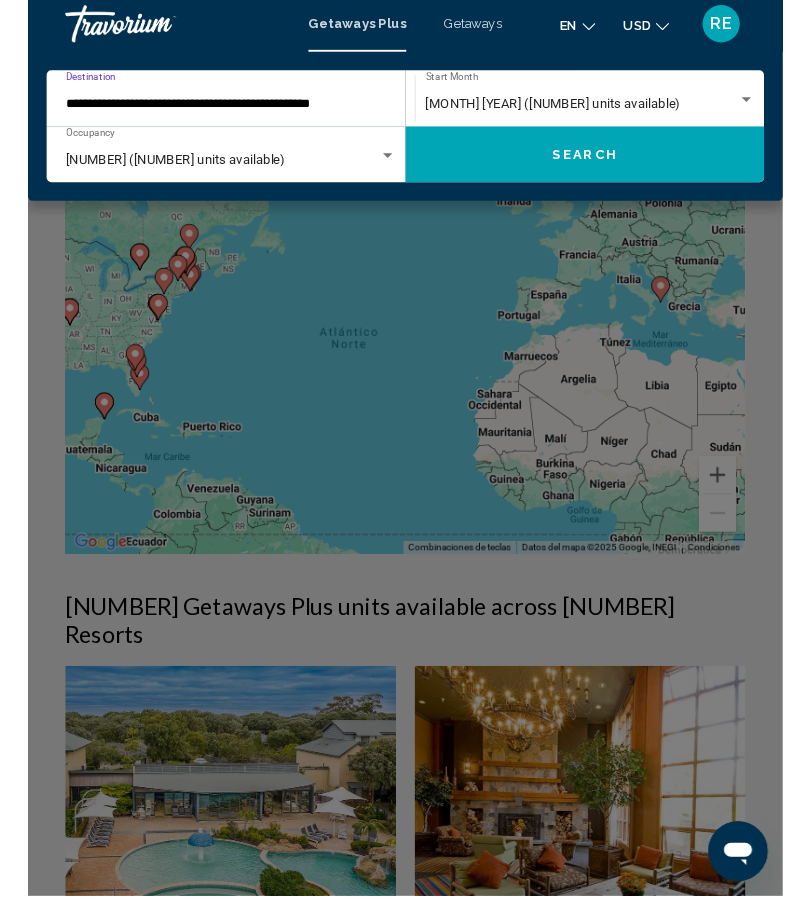 scroll, scrollTop: 43, scrollLeft: 0, axis: vertical 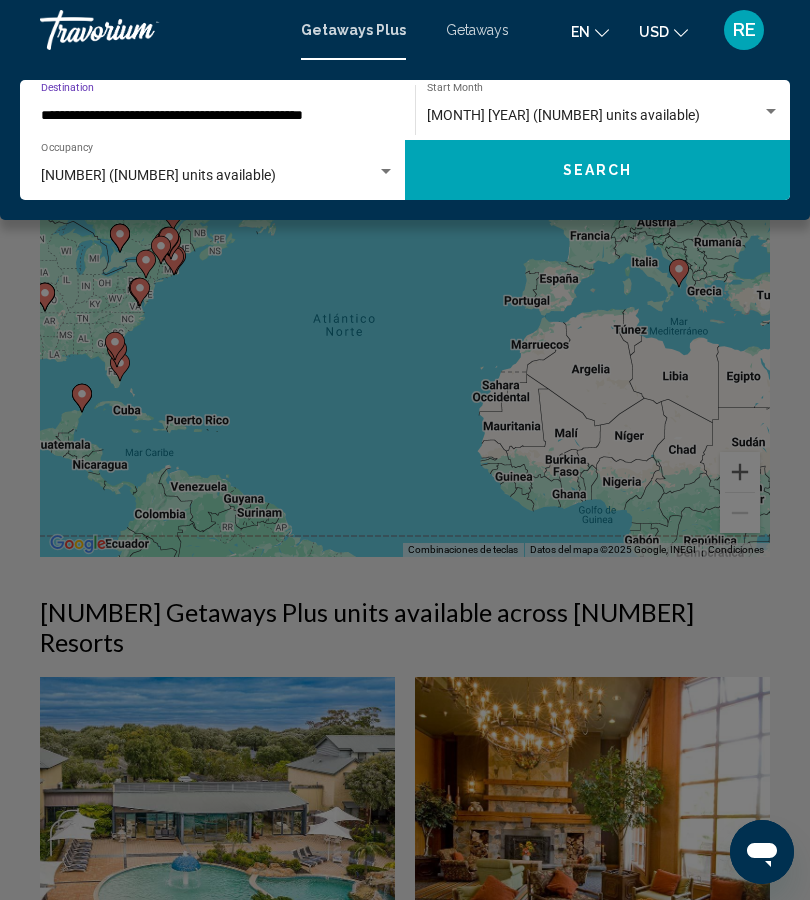 click on "Search" 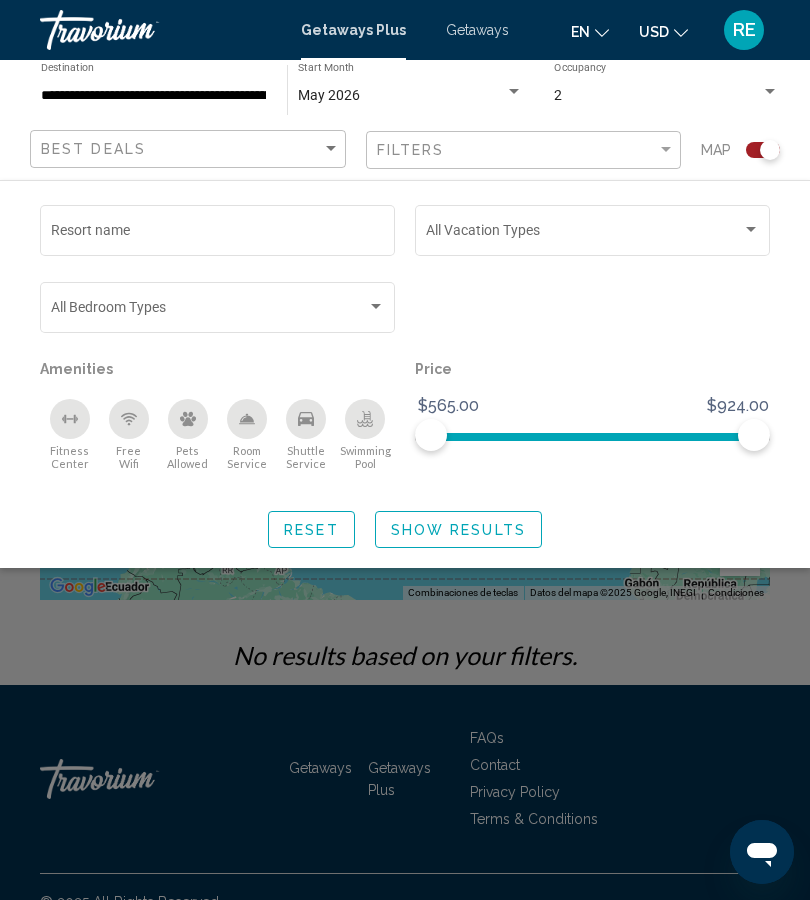 click 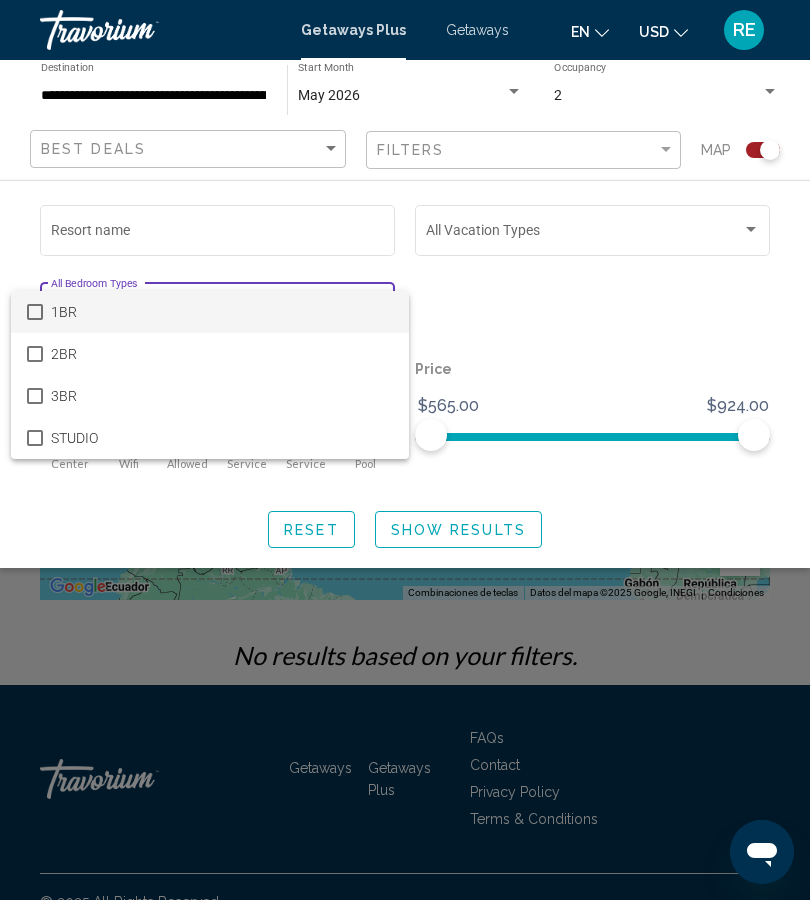 click at bounding box center [405, 450] 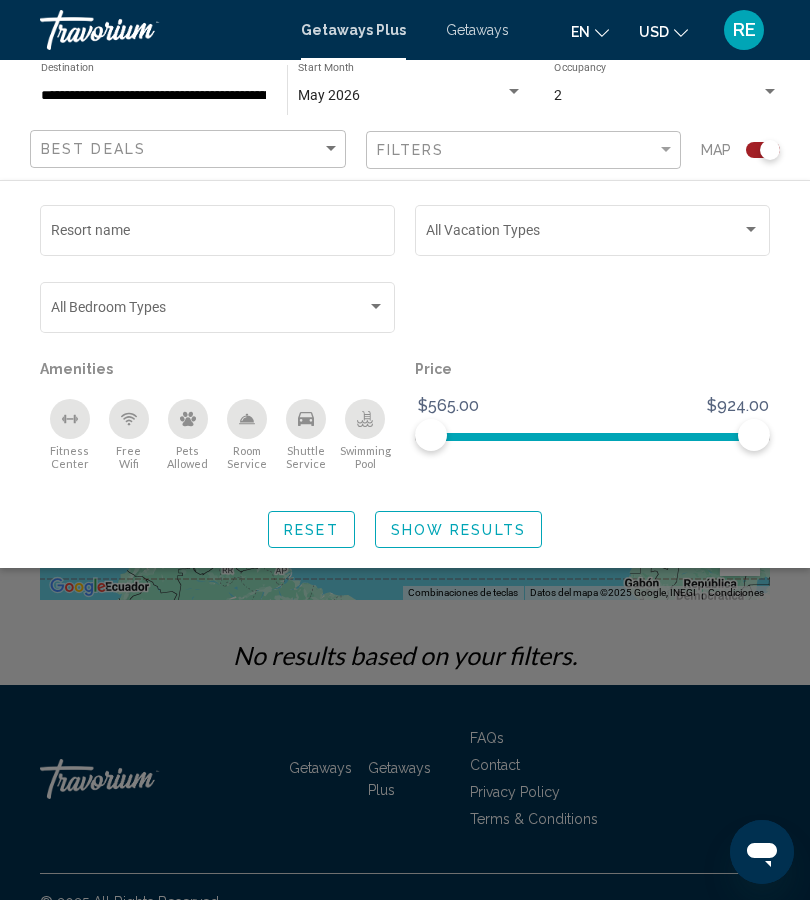 click on "Show Results" 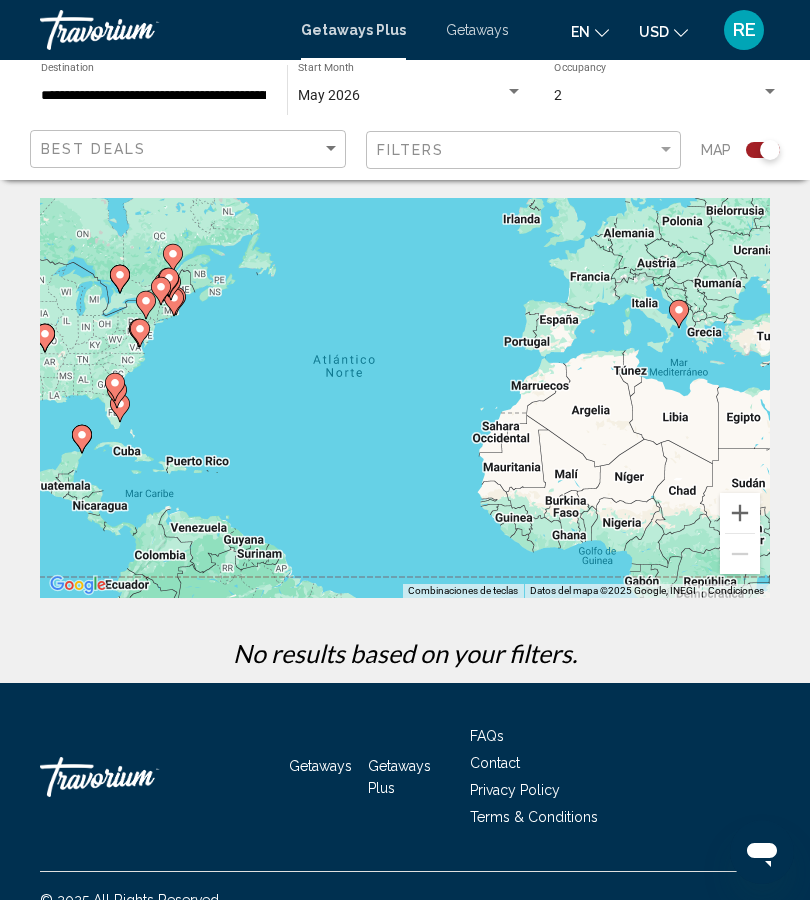 scroll, scrollTop: 0, scrollLeft: 0, axis: both 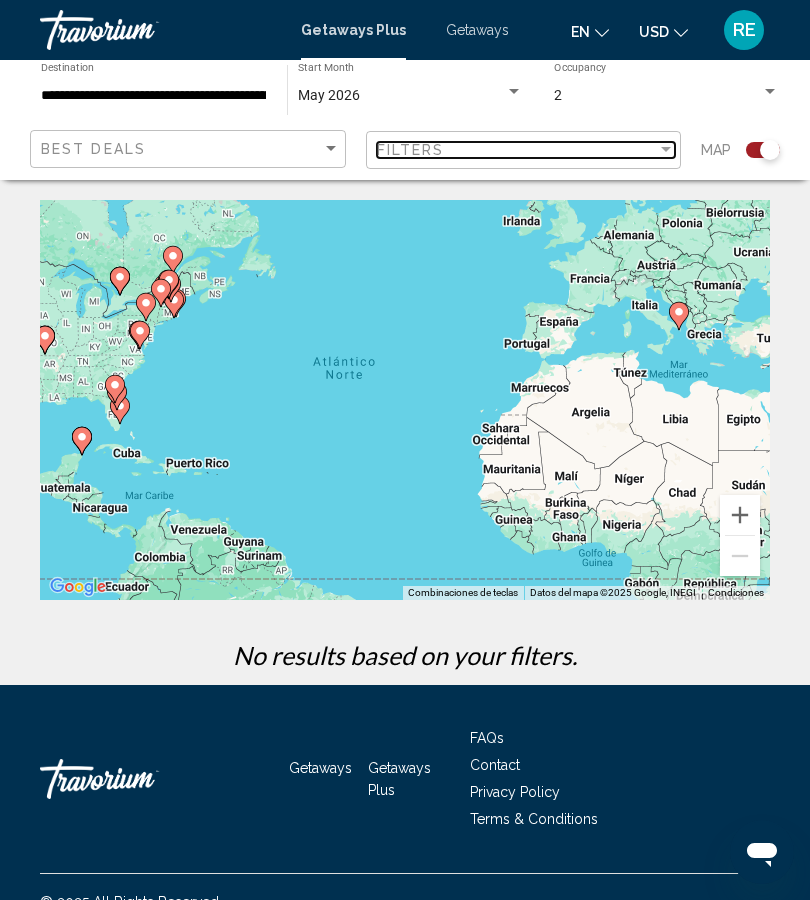 click at bounding box center [666, 150] 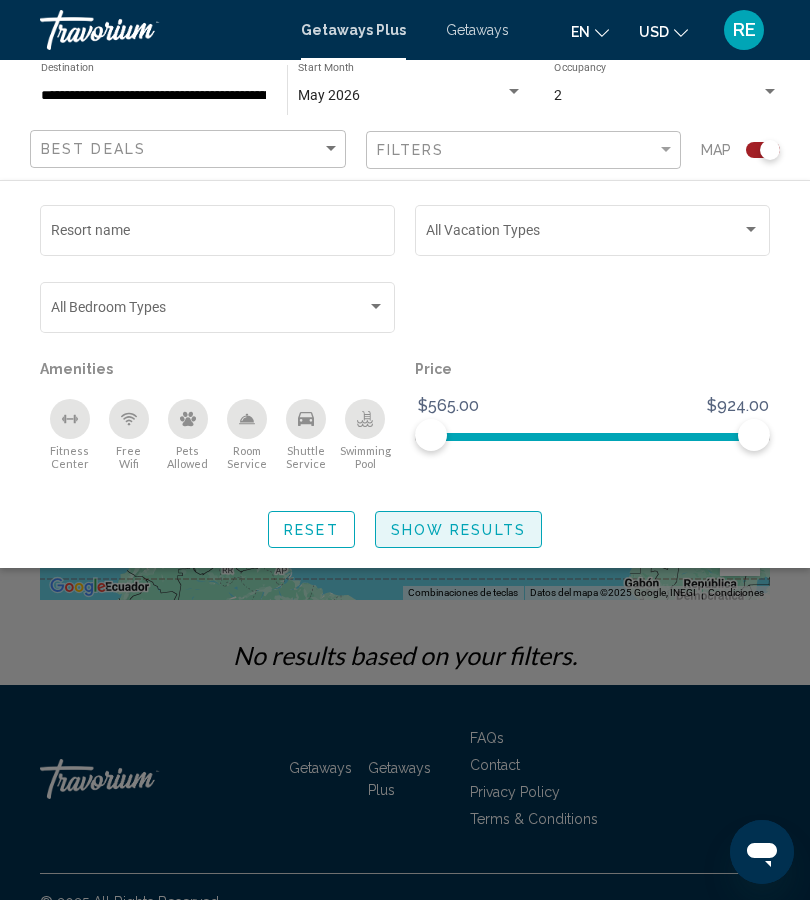 click on "Show Results" 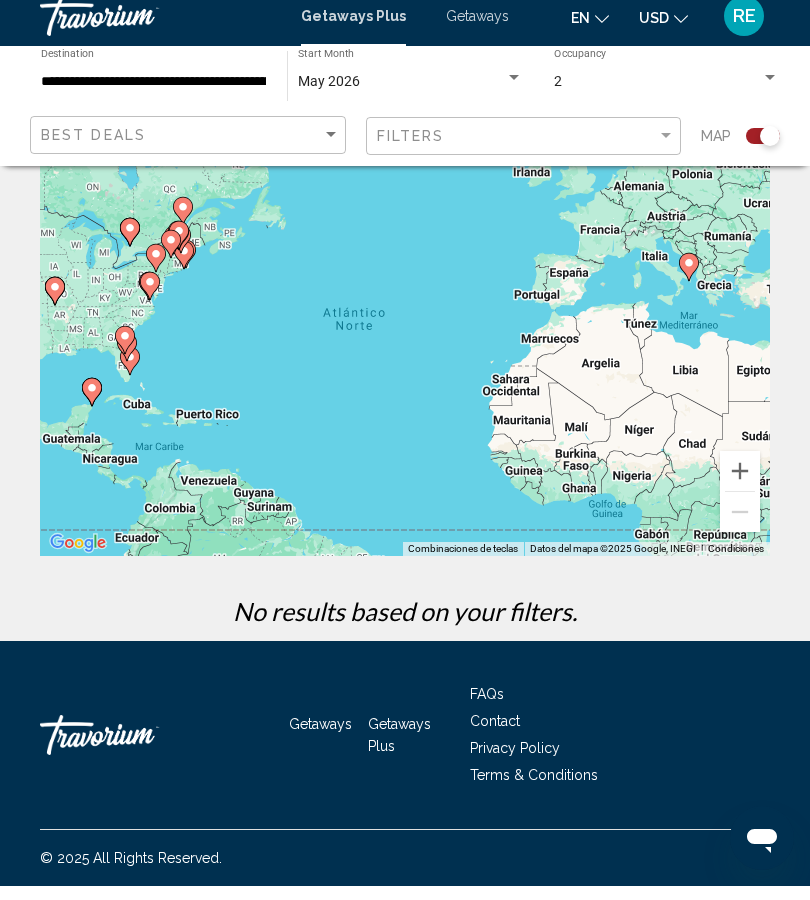 scroll, scrollTop: 43, scrollLeft: 0, axis: vertical 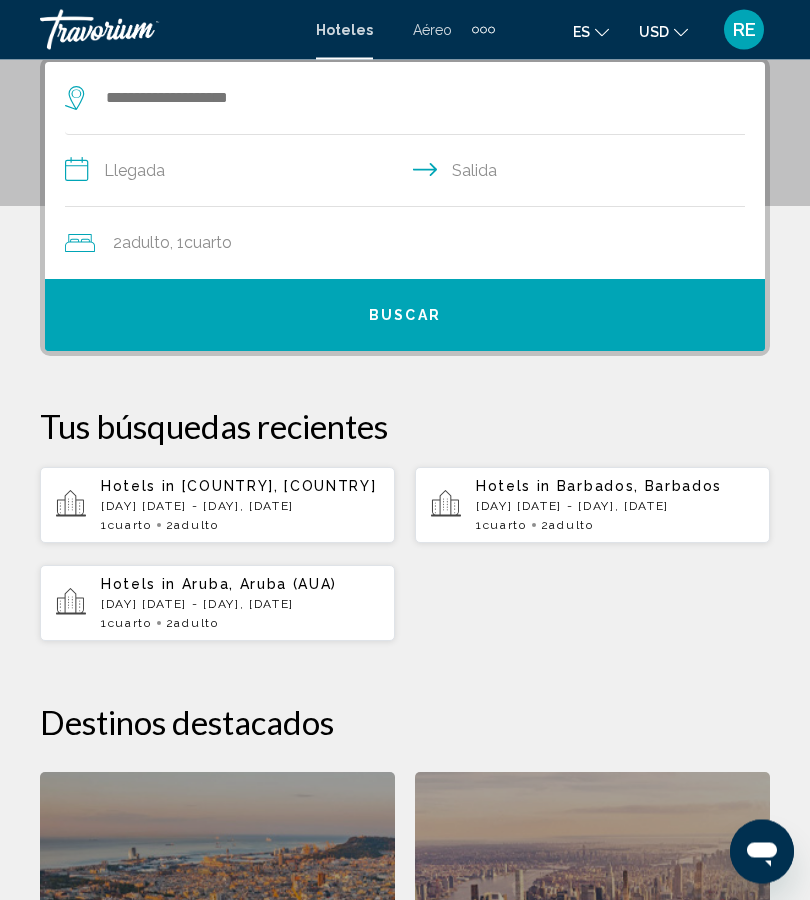 click on "[DAY] [DATE] - [DAY], [DATE]" at bounding box center [240, 507] 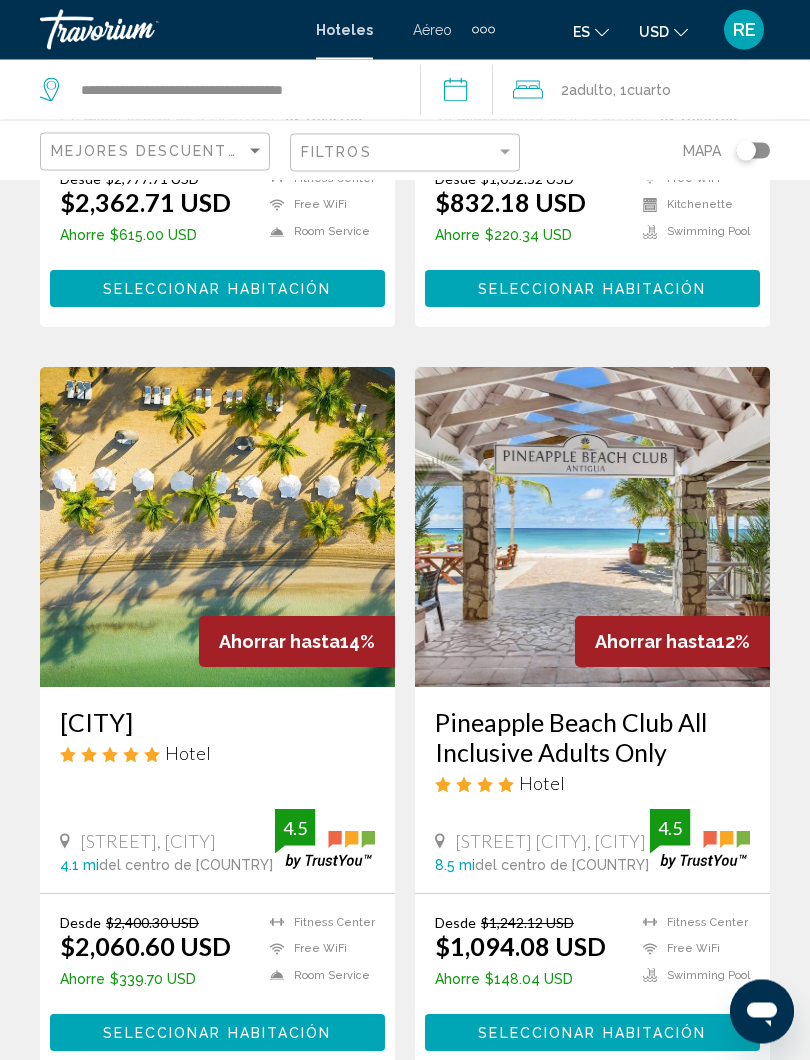 scroll, scrollTop: 2176, scrollLeft: 0, axis: vertical 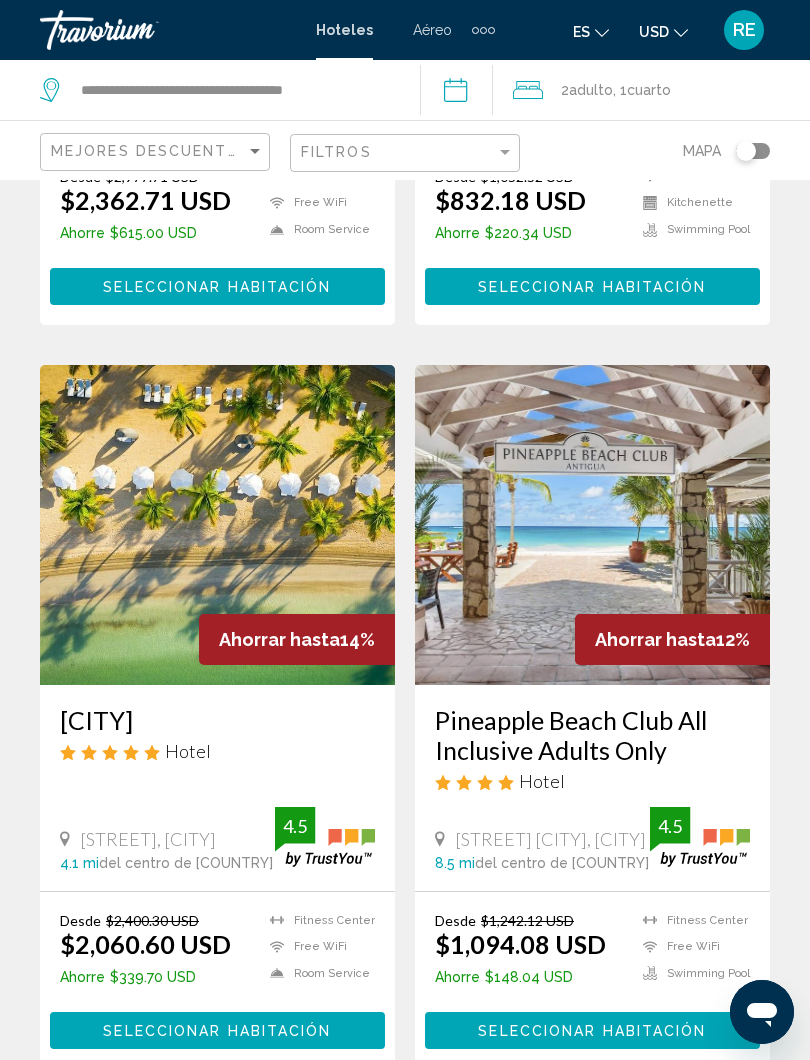 click at bounding box center (592, 525) 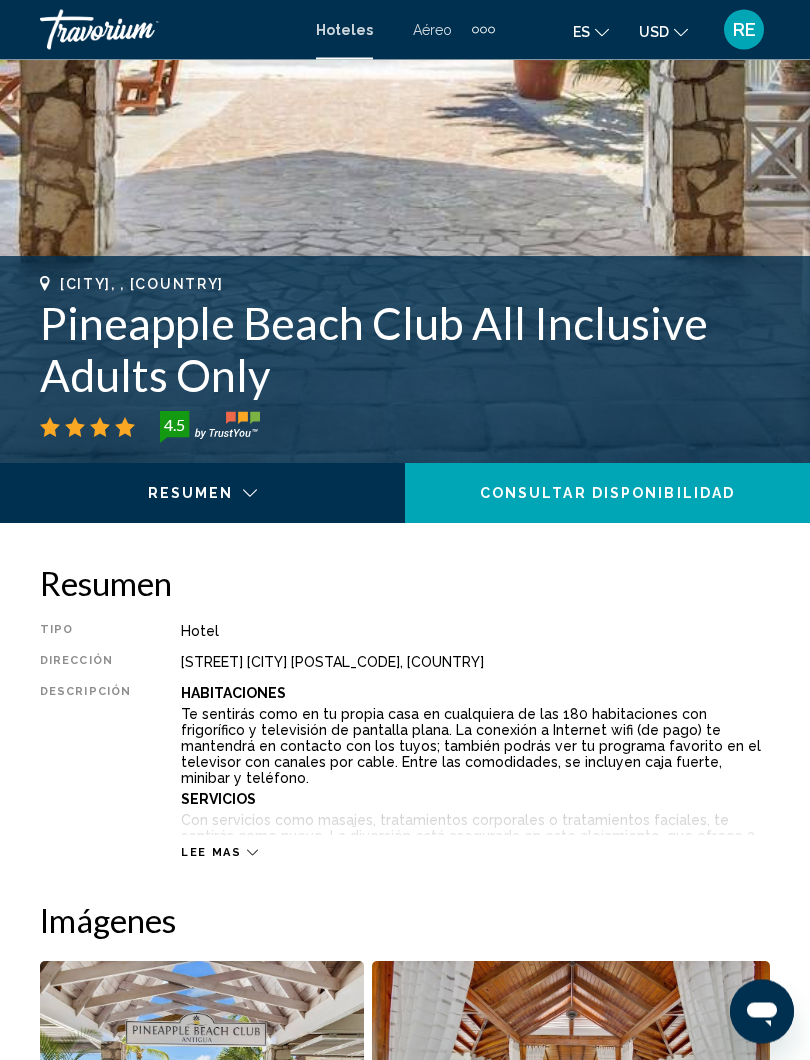 scroll, scrollTop: 551, scrollLeft: 0, axis: vertical 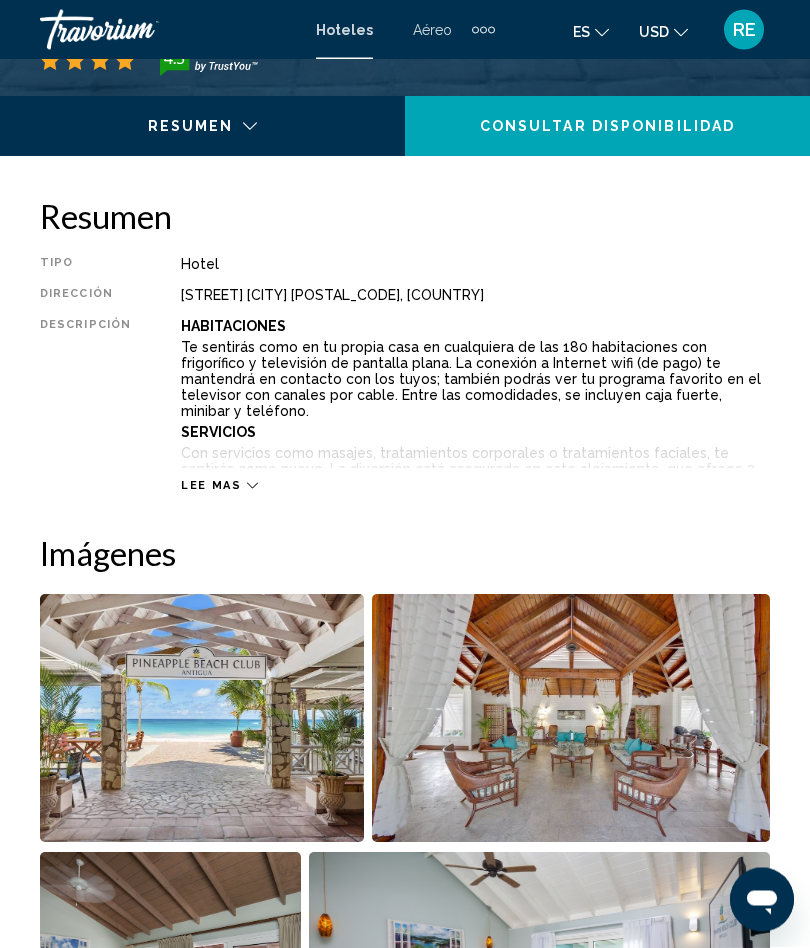 click on "Lee mas" at bounding box center [211, 486] 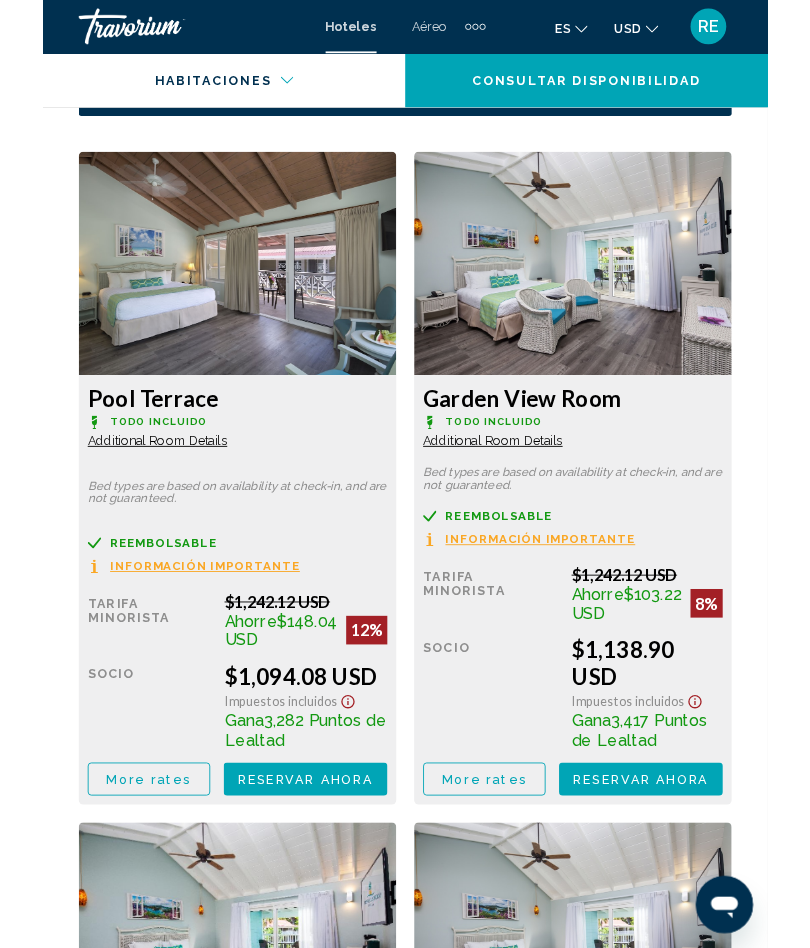 scroll, scrollTop: 3601, scrollLeft: 0, axis: vertical 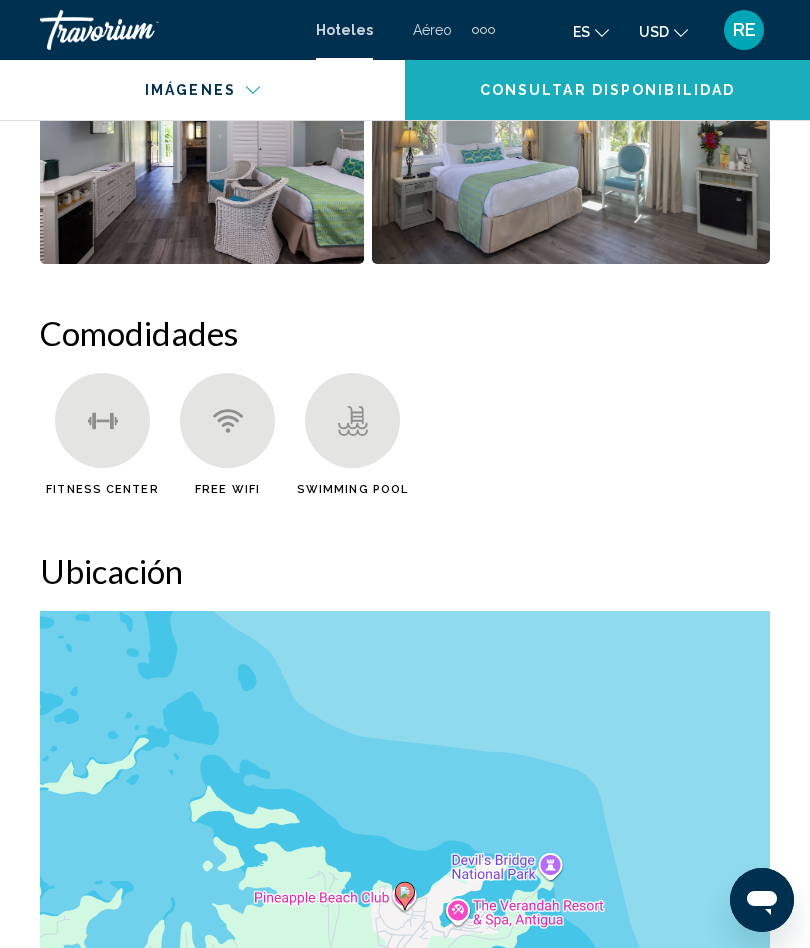 click on "Consultar disponibilidad" 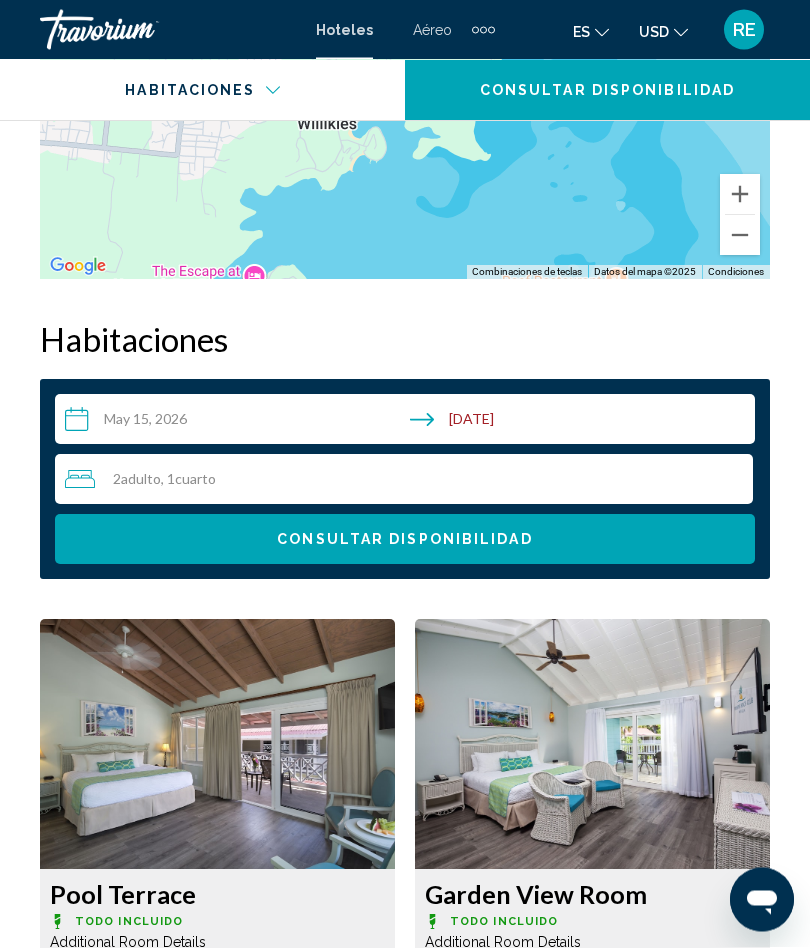 scroll, scrollTop: 3318, scrollLeft: 0, axis: vertical 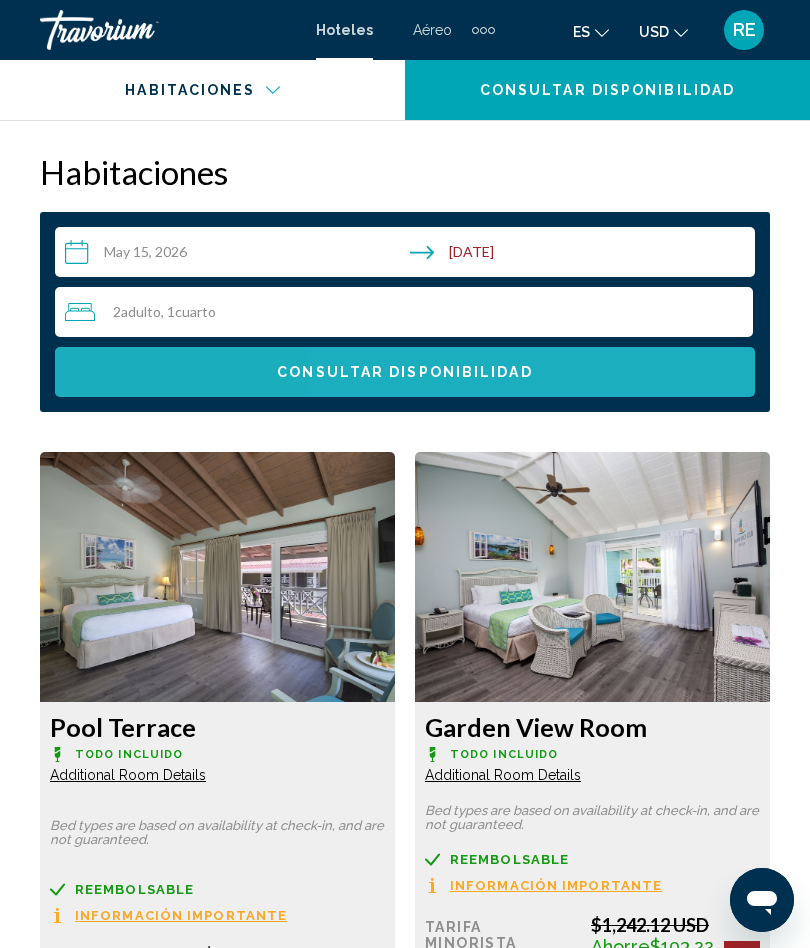 click on "Consultar disponibilidad" at bounding box center (405, 372) 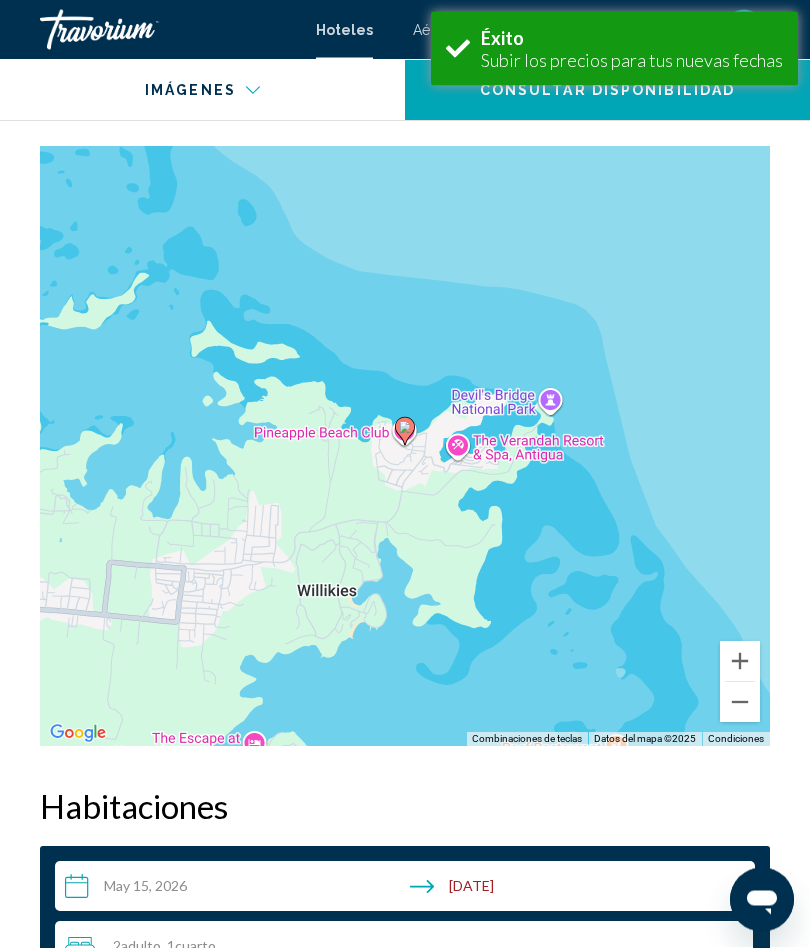 scroll, scrollTop: 3317, scrollLeft: 0, axis: vertical 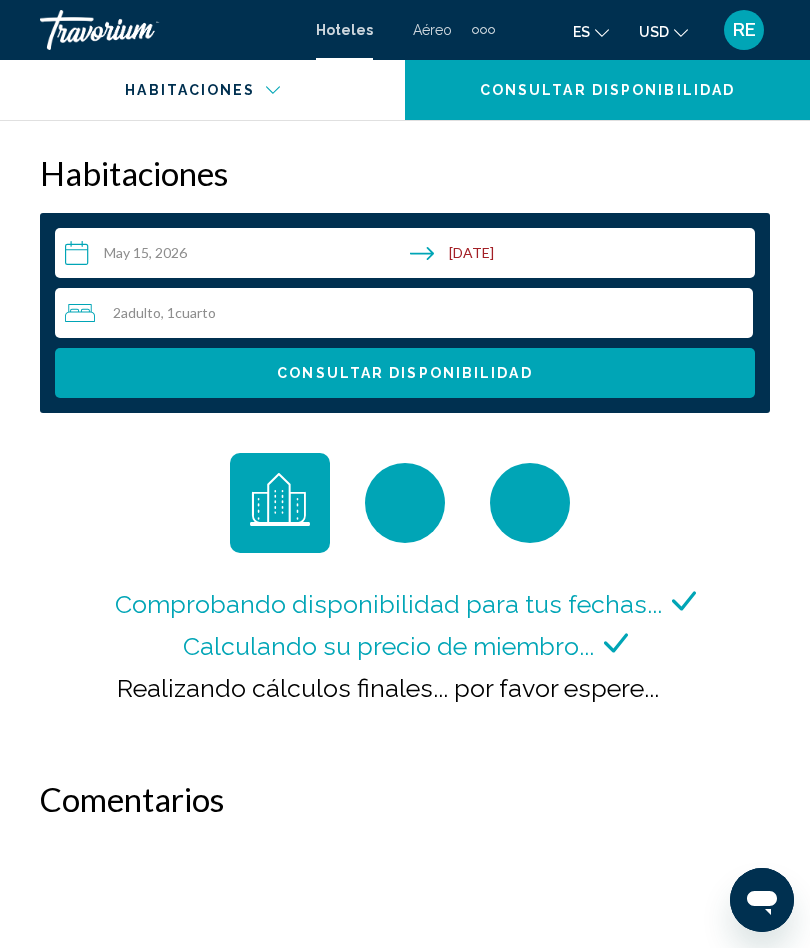 click on "**********" at bounding box center (409, 256) 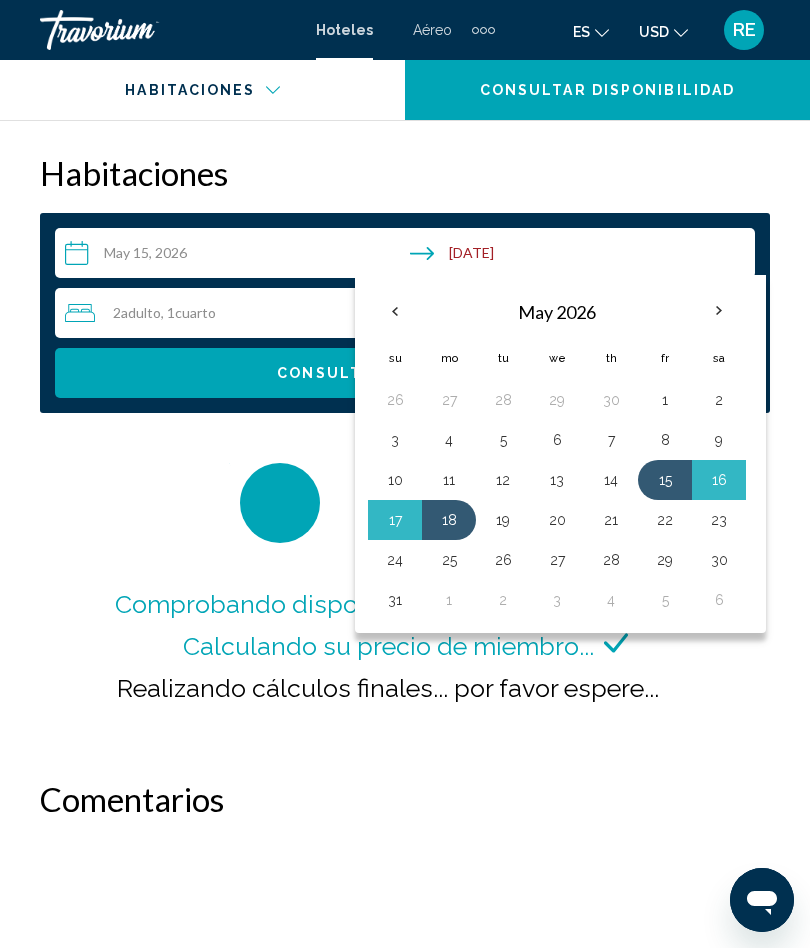 click on "19" at bounding box center [503, 520] 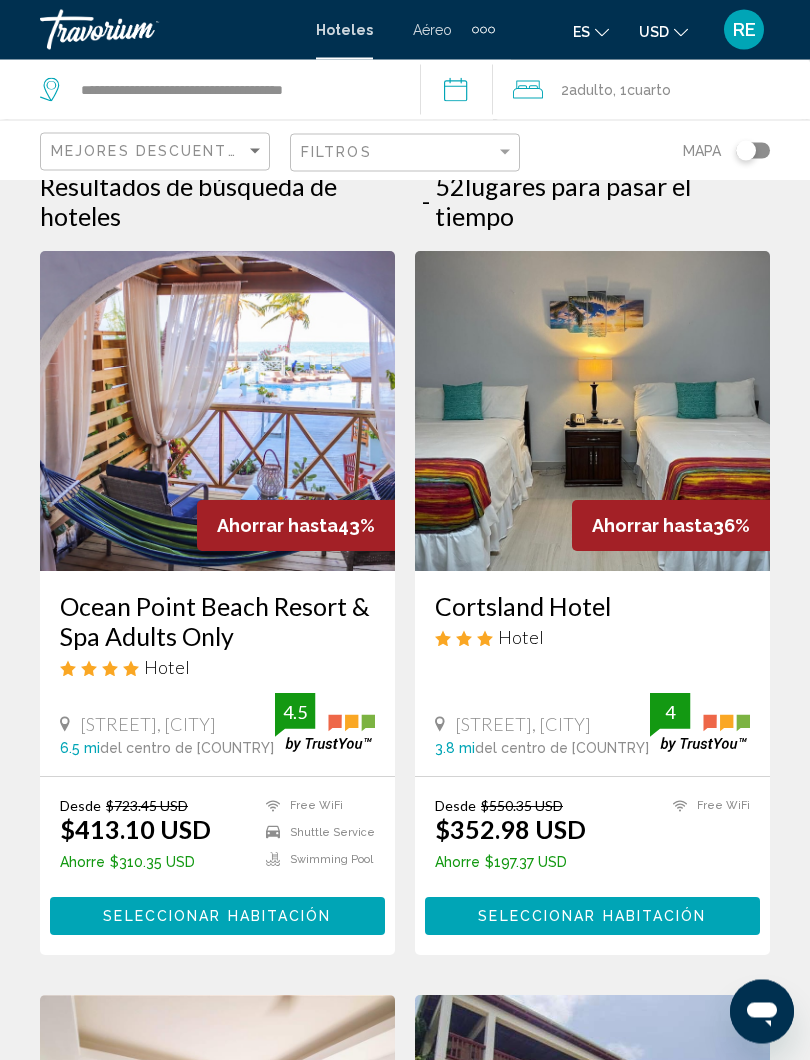 scroll, scrollTop: 32, scrollLeft: 0, axis: vertical 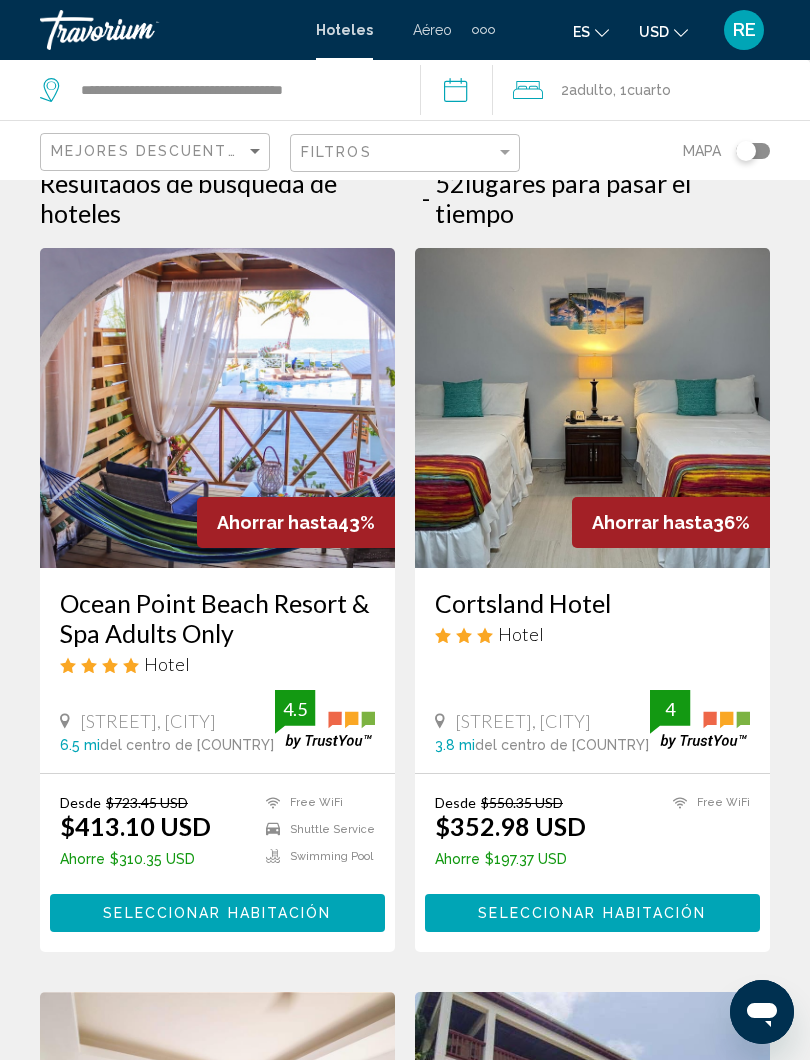 click at bounding box center [217, 408] 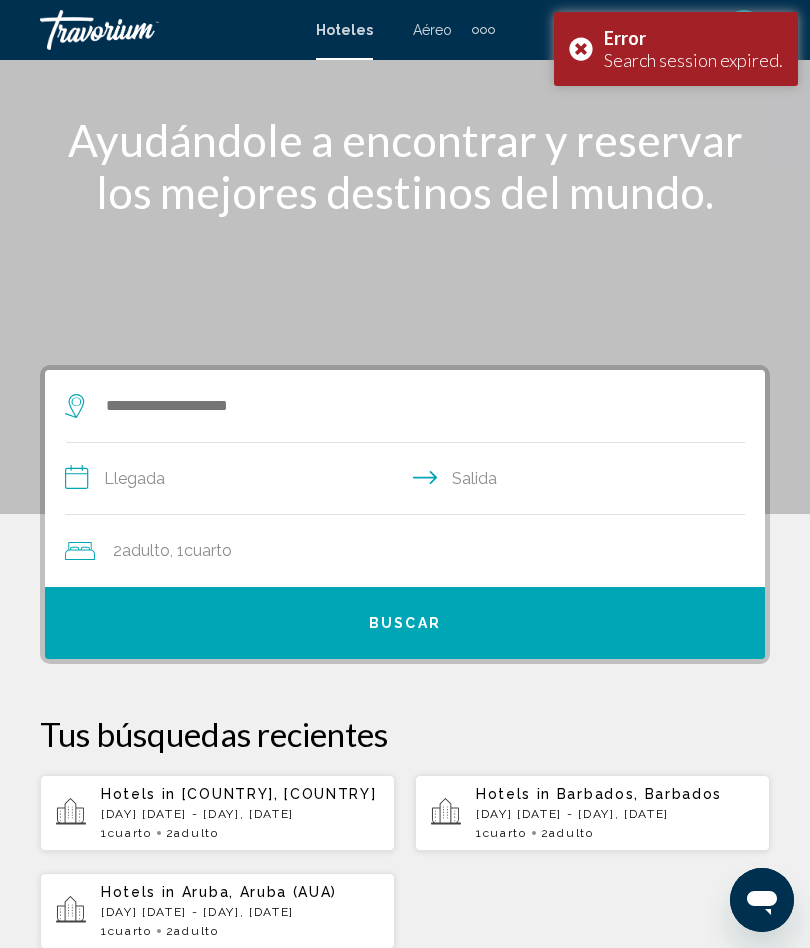 scroll, scrollTop: 84, scrollLeft: 0, axis: vertical 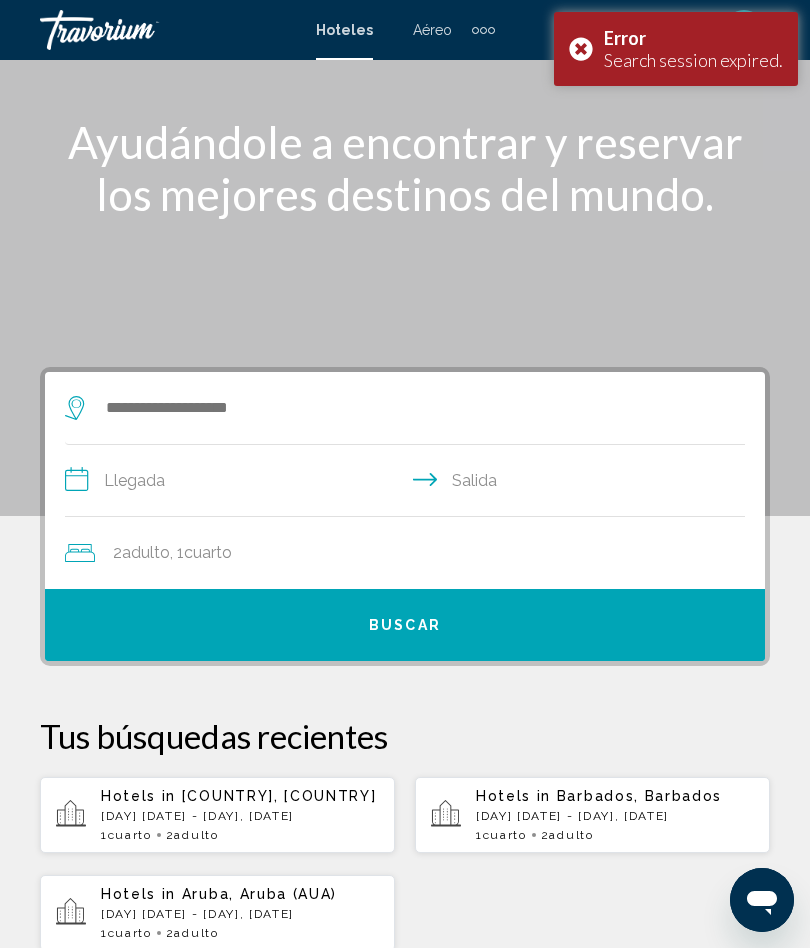 click on "Search session expired." at bounding box center [693, 60] 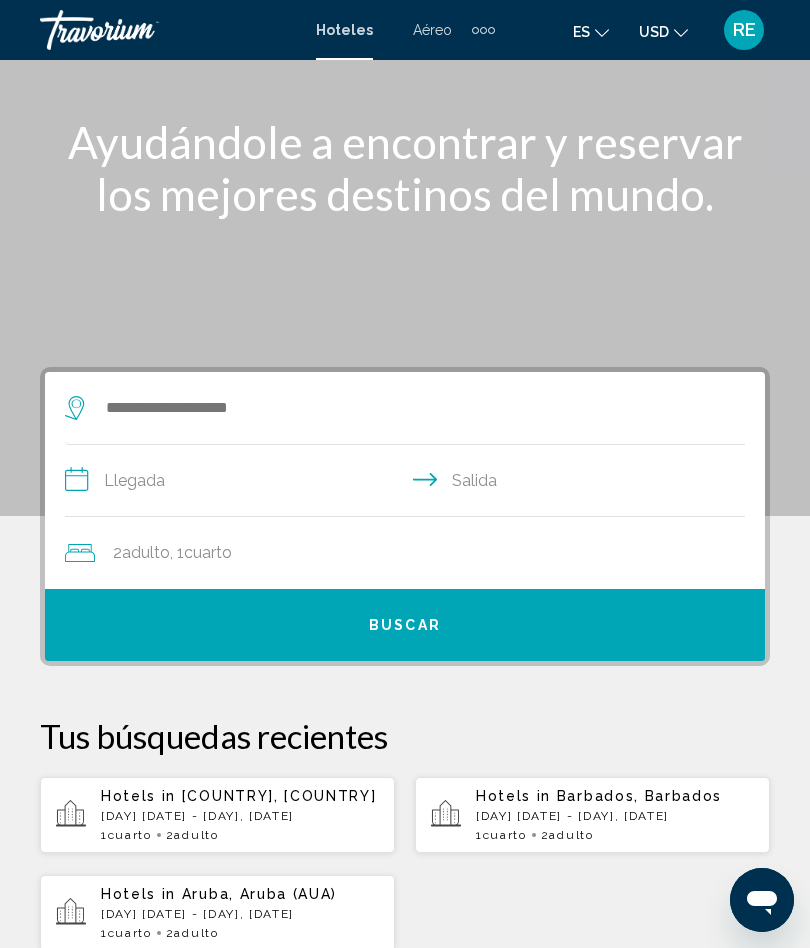 click on "RE" at bounding box center (744, 30) 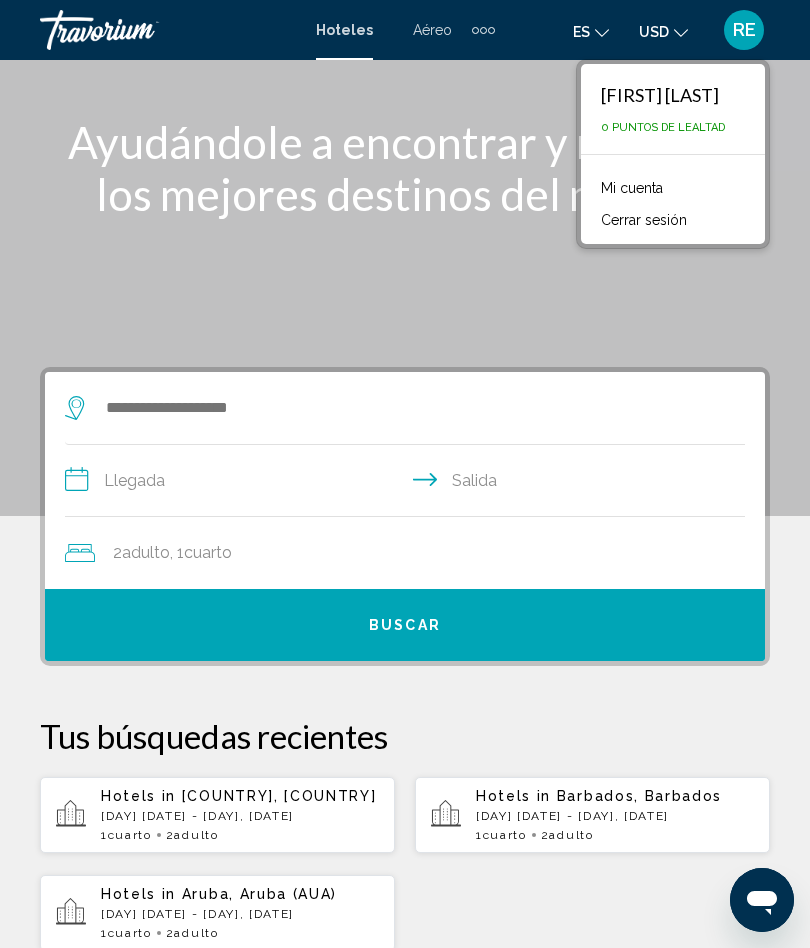 click on "Mi cuenta" at bounding box center (632, 188) 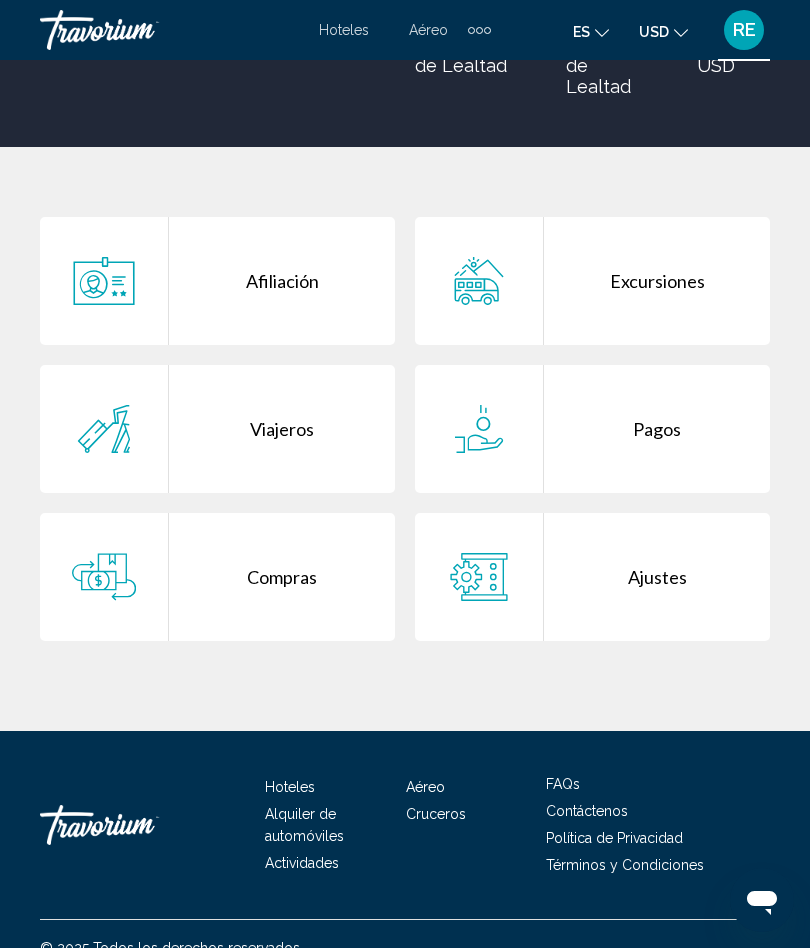 scroll, scrollTop: 372, scrollLeft: 0, axis: vertical 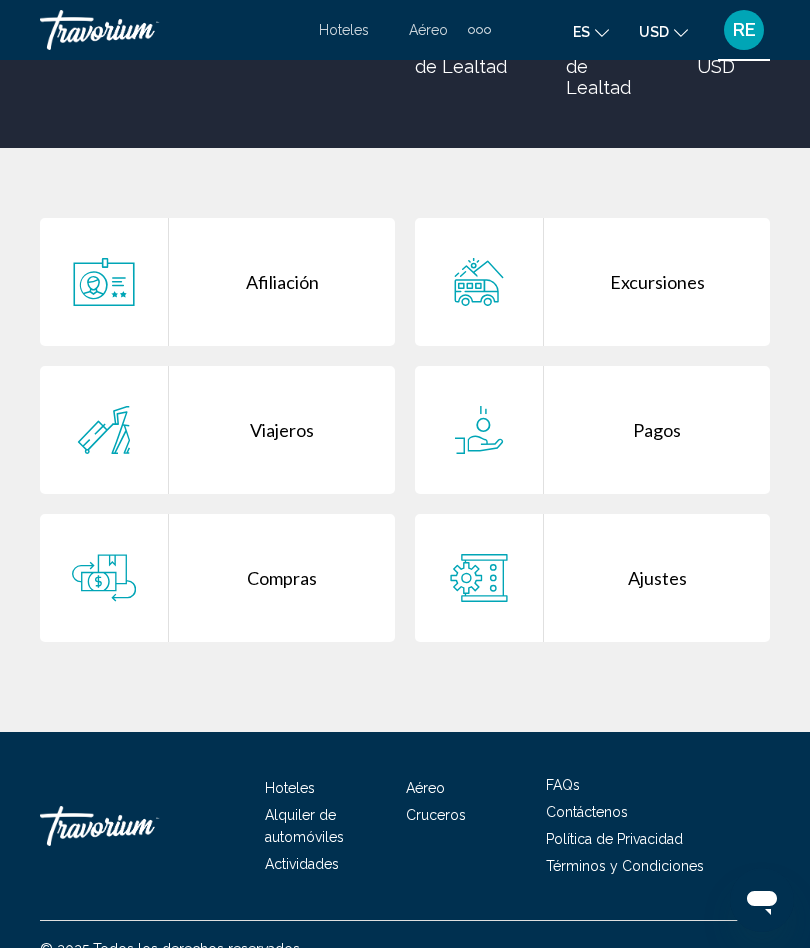 click on "Compras" at bounding box center [282, 578] 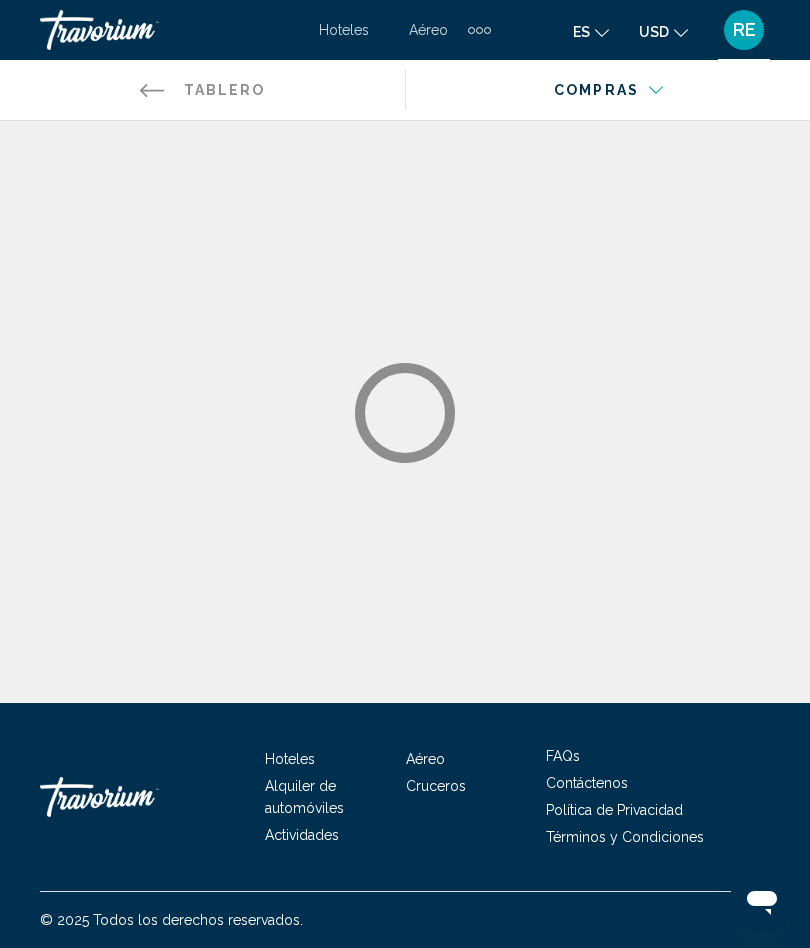 scroll, scrollTop: 0, scrollLeft: 0, axis: both 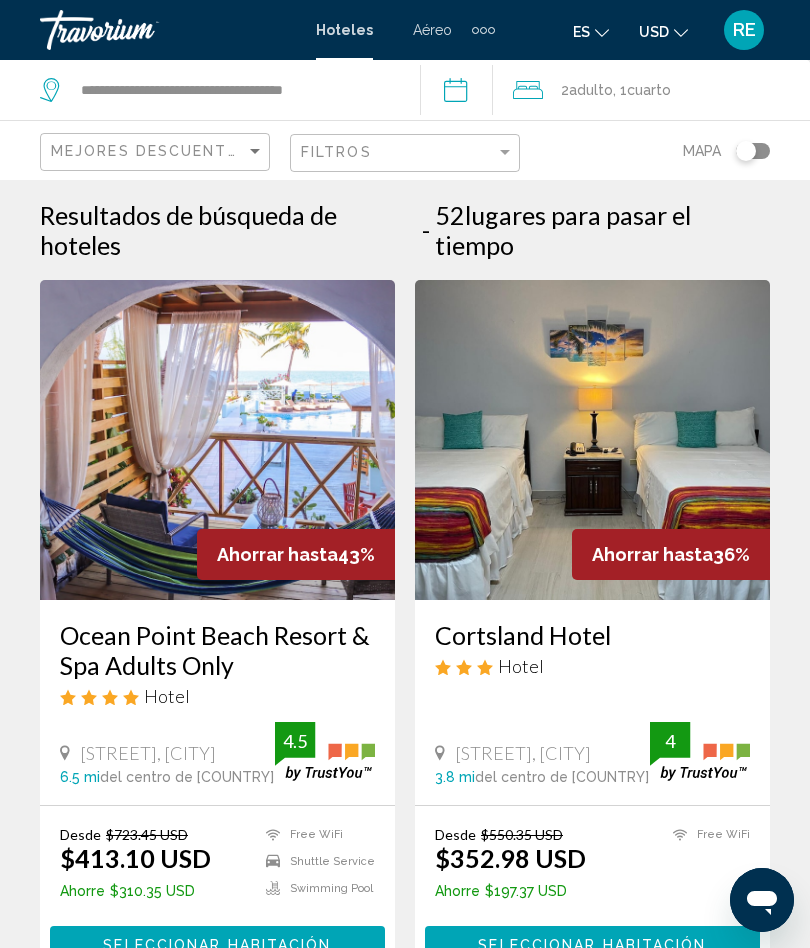 click on "**********" at bounding box center [461, 93] 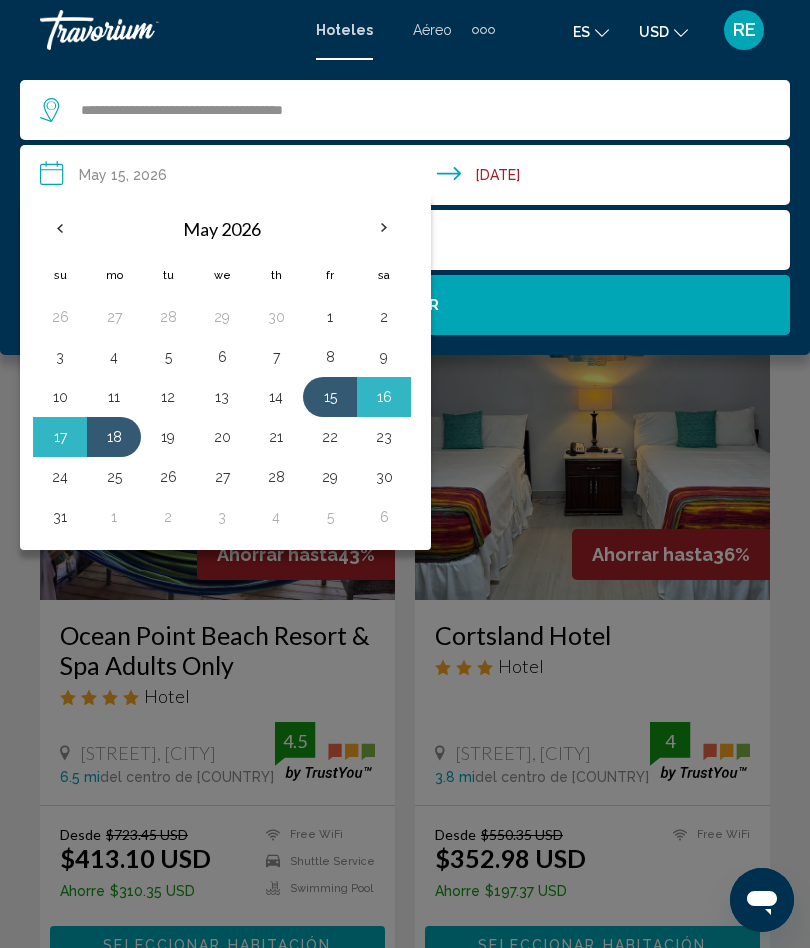 click on "14" at bounding box center [276, 397] 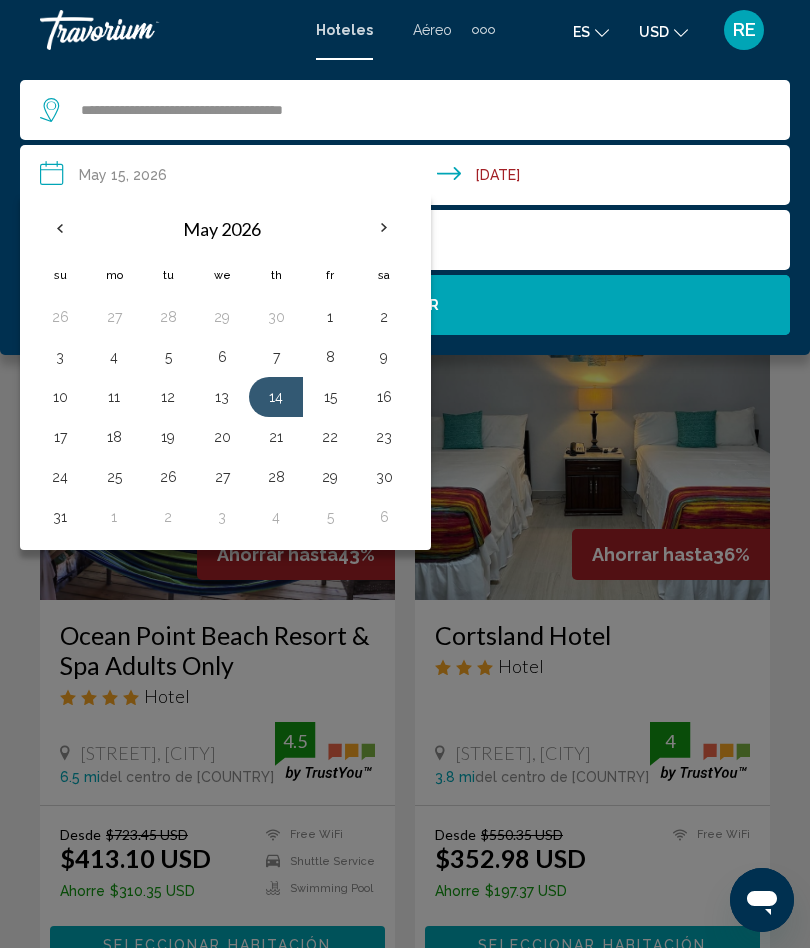 click on "18" at bounding box center [114, 437] 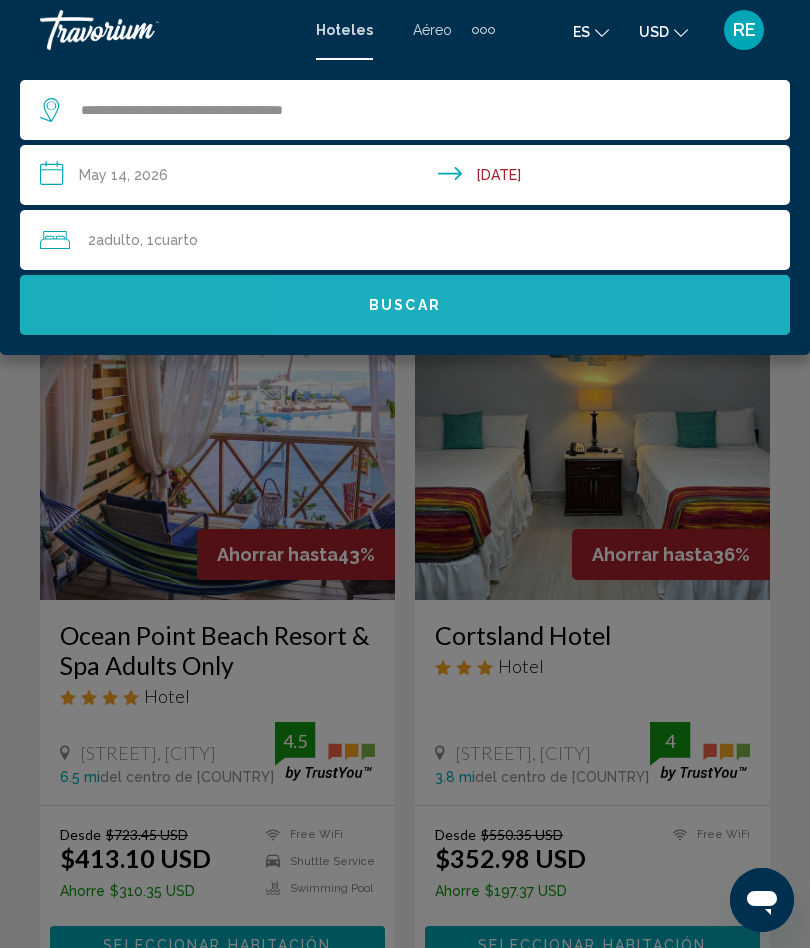 click on "Buscar" 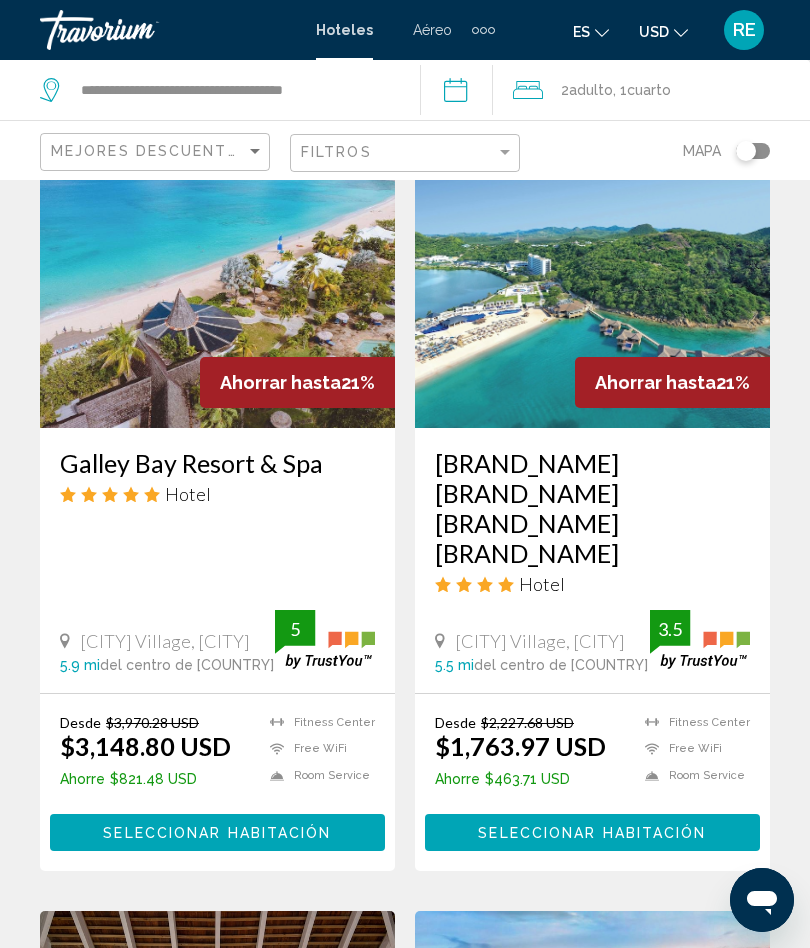 scroll, scrollTop: 1667, scrollLeft: 0, axis: vertical 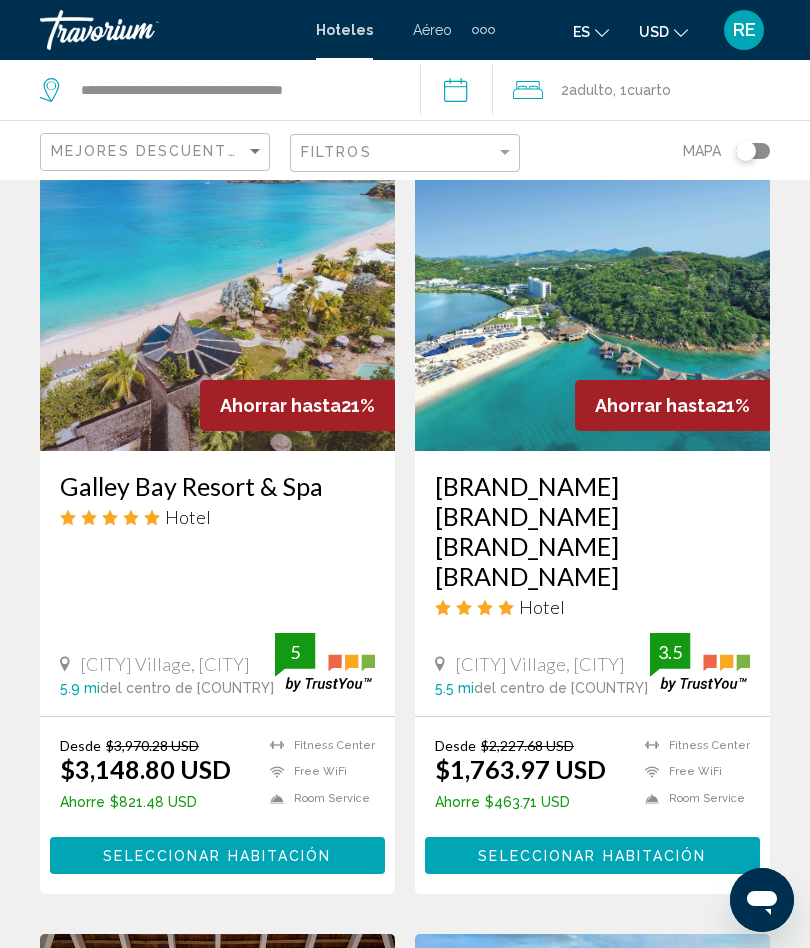 click at bounding box center [592, 291] 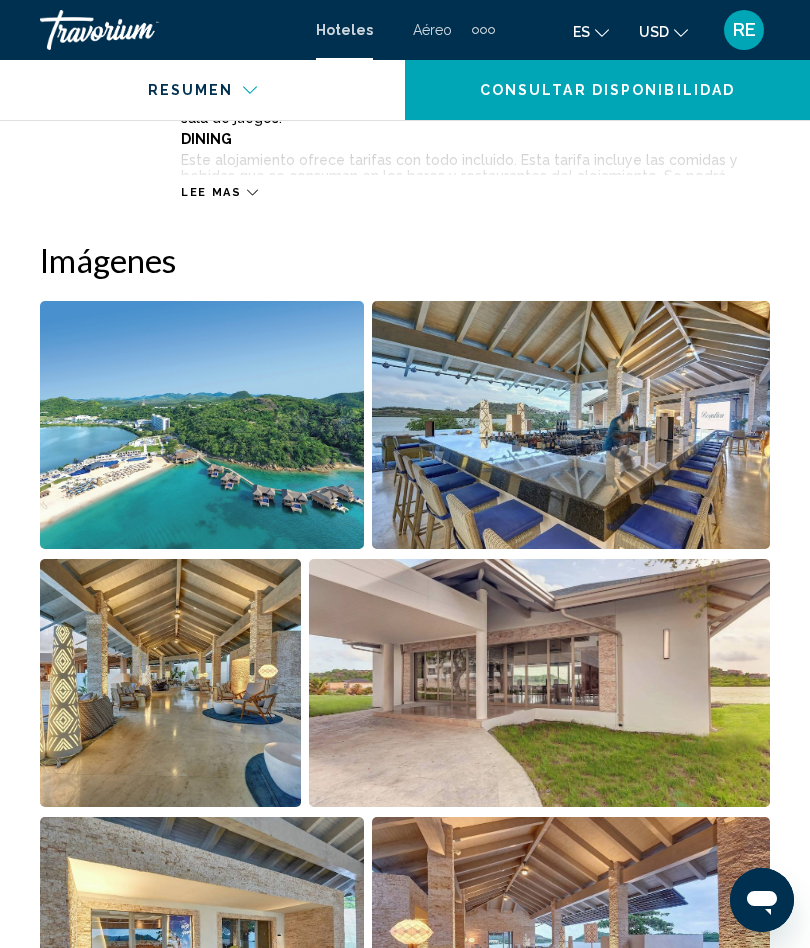 scroll, scrollTop: 1206, scrollLeft: 0, axis: vertical 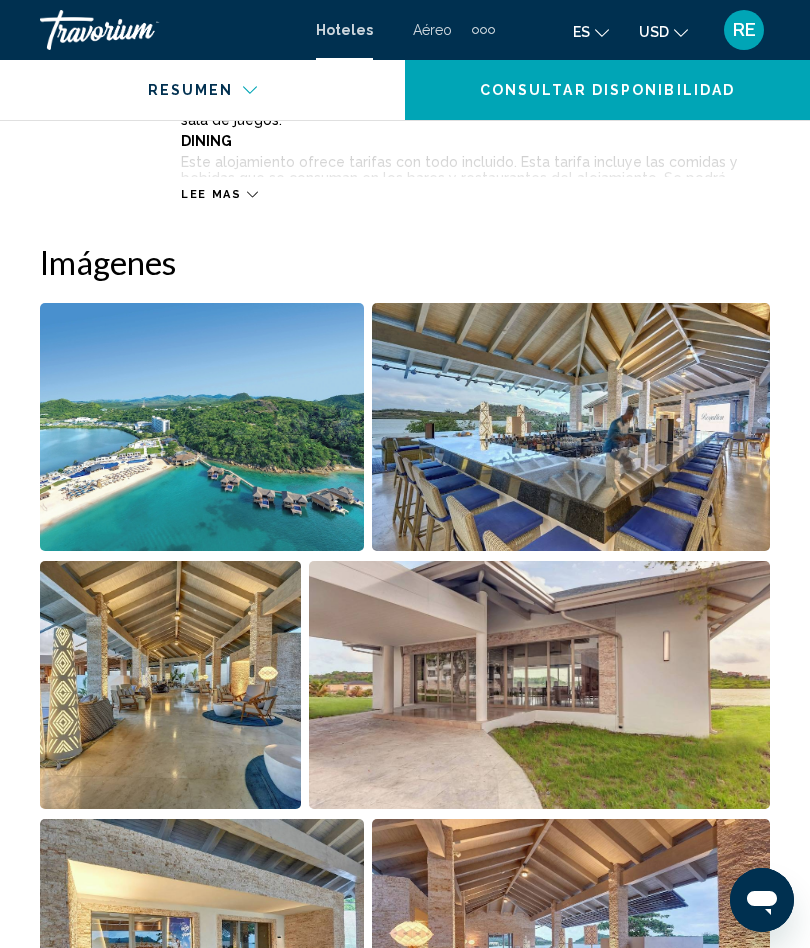 click at bounding box center [202, 427] 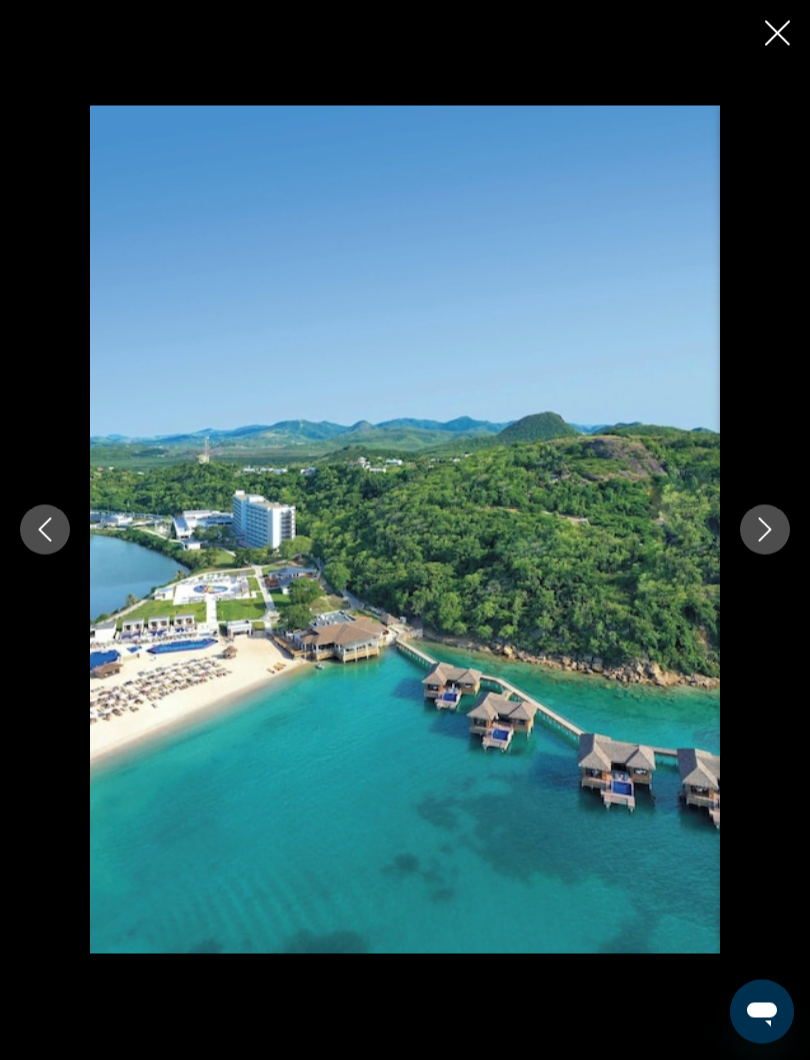 scroll, scrollTop: 1330, scrollLeft: 0, axis: vertical 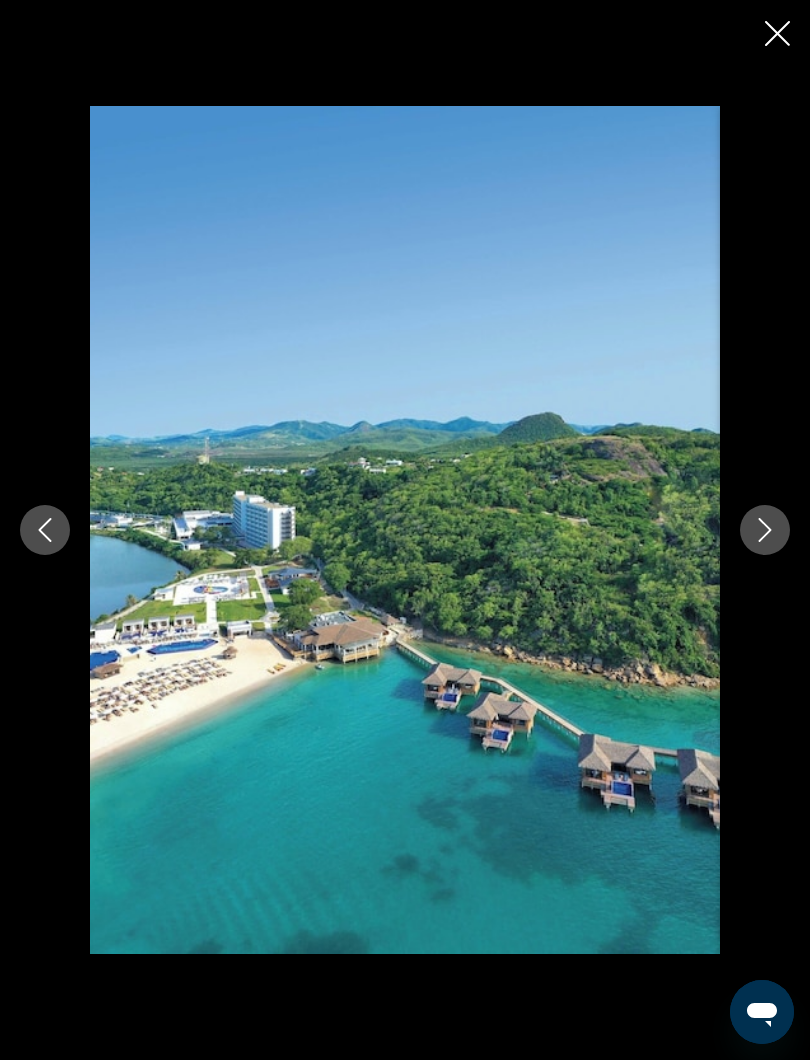 click 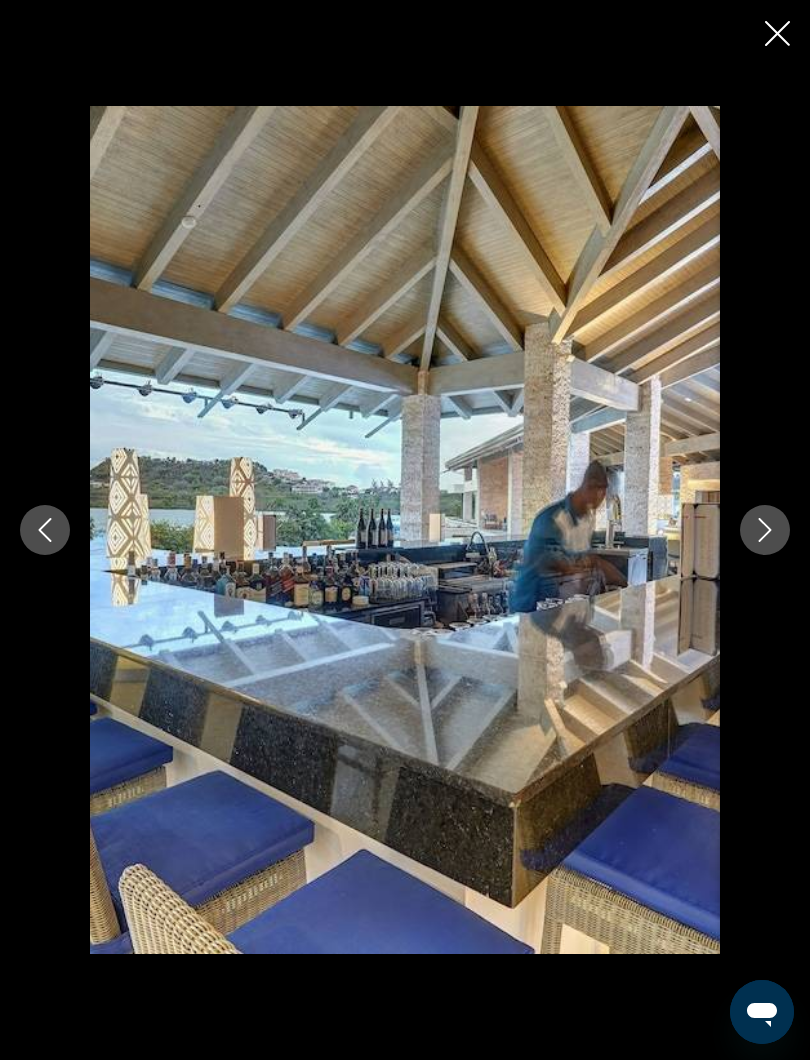 click 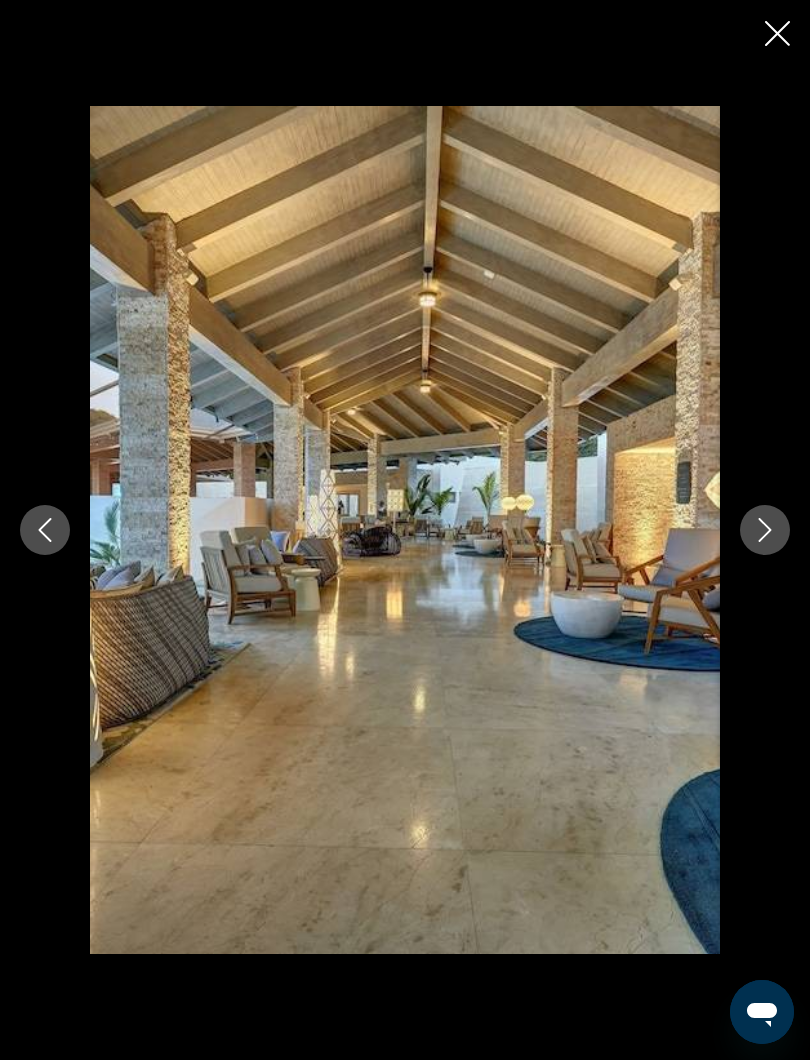 click 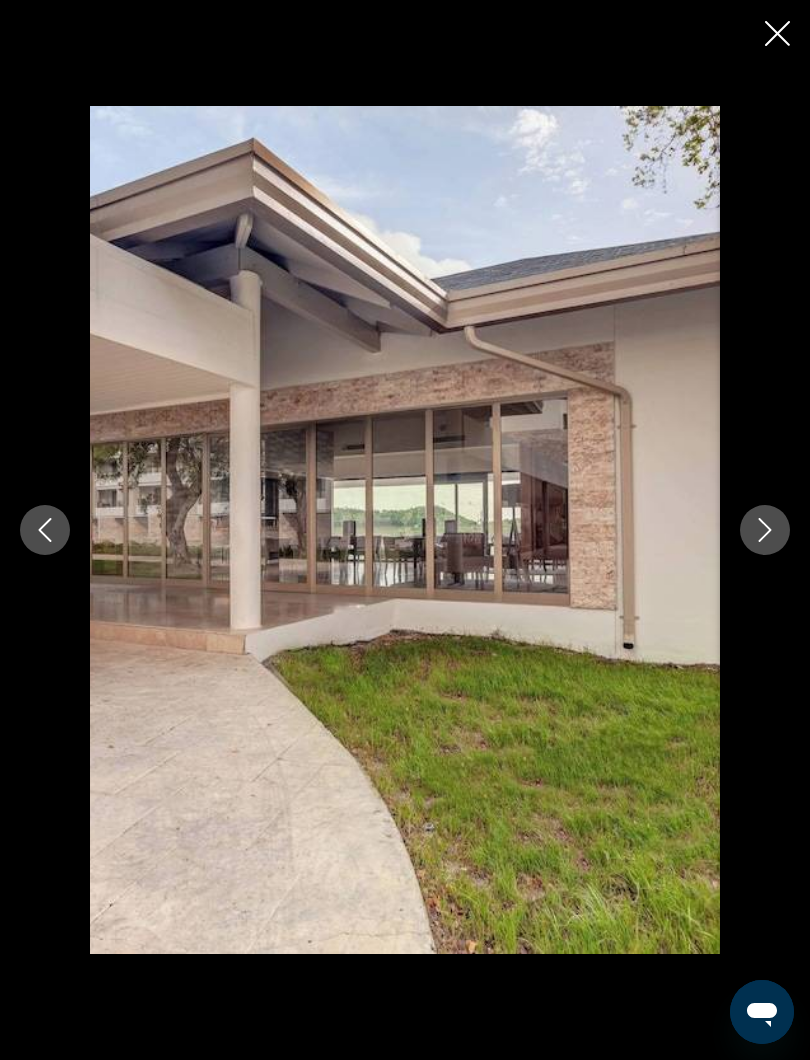 click 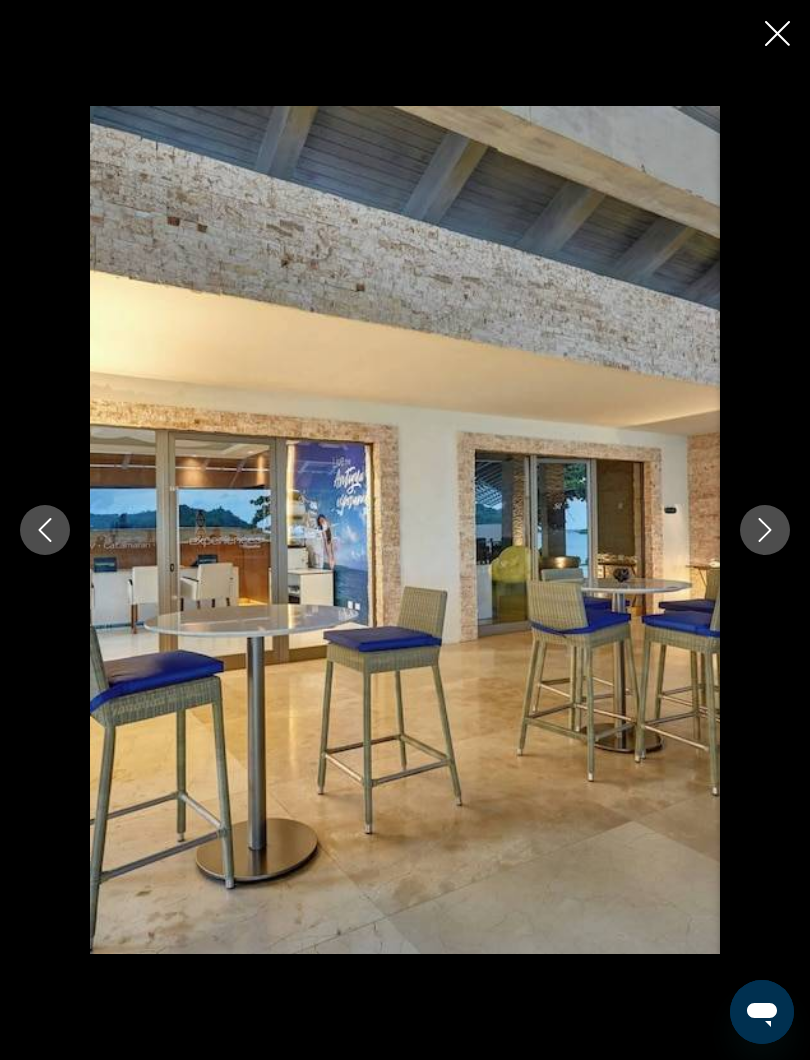 click 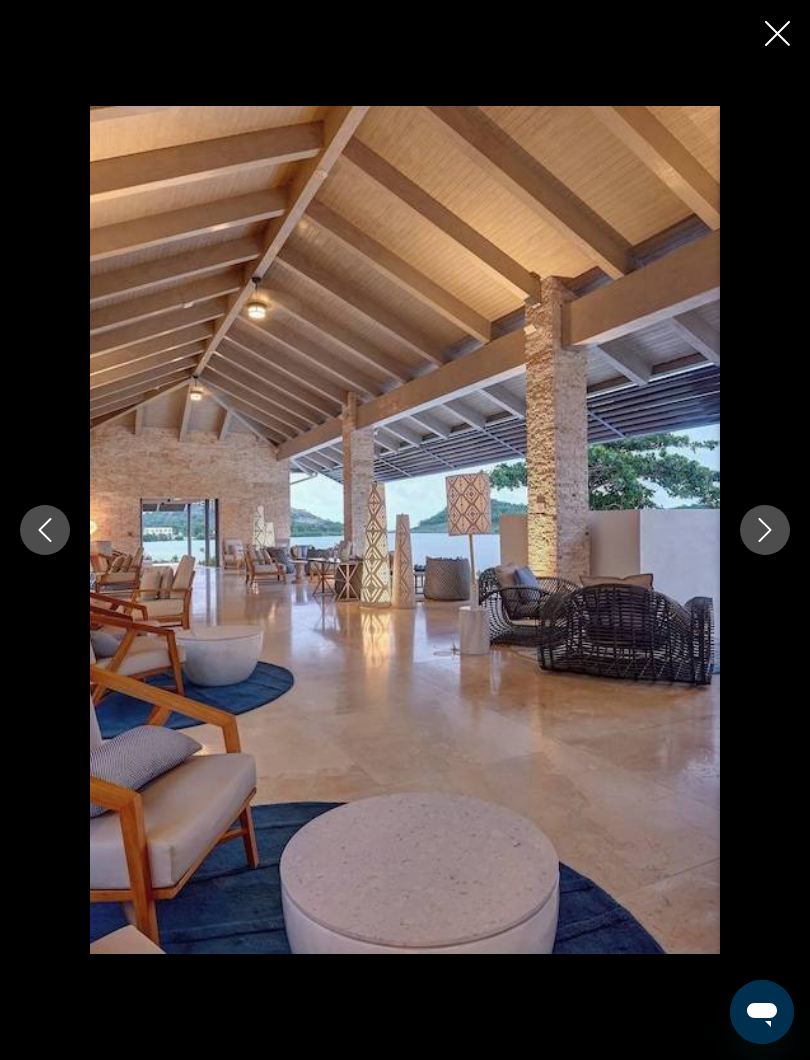click 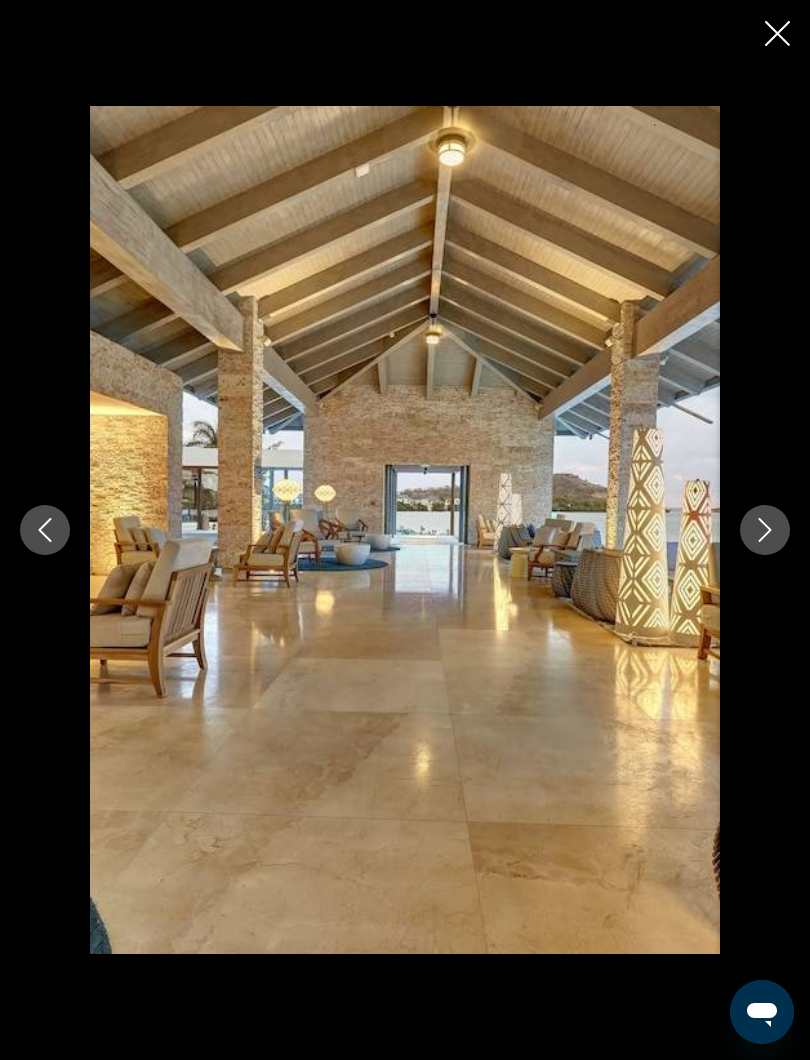 click at bounding box center [765, 530] 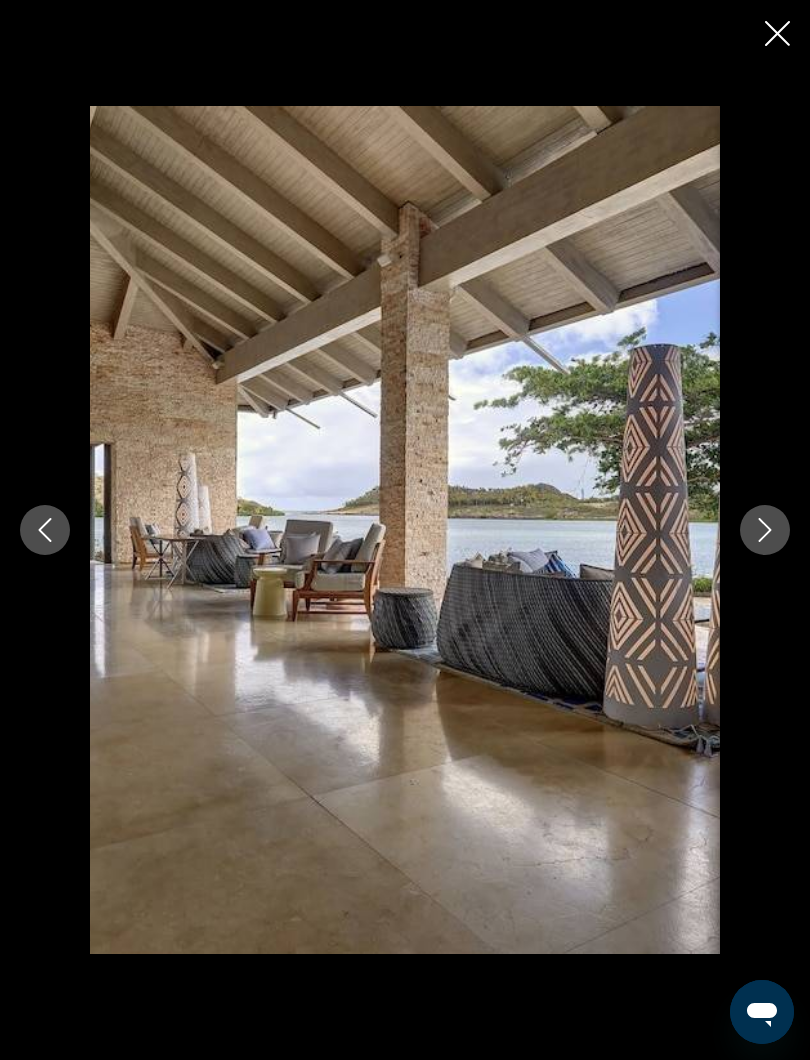 click 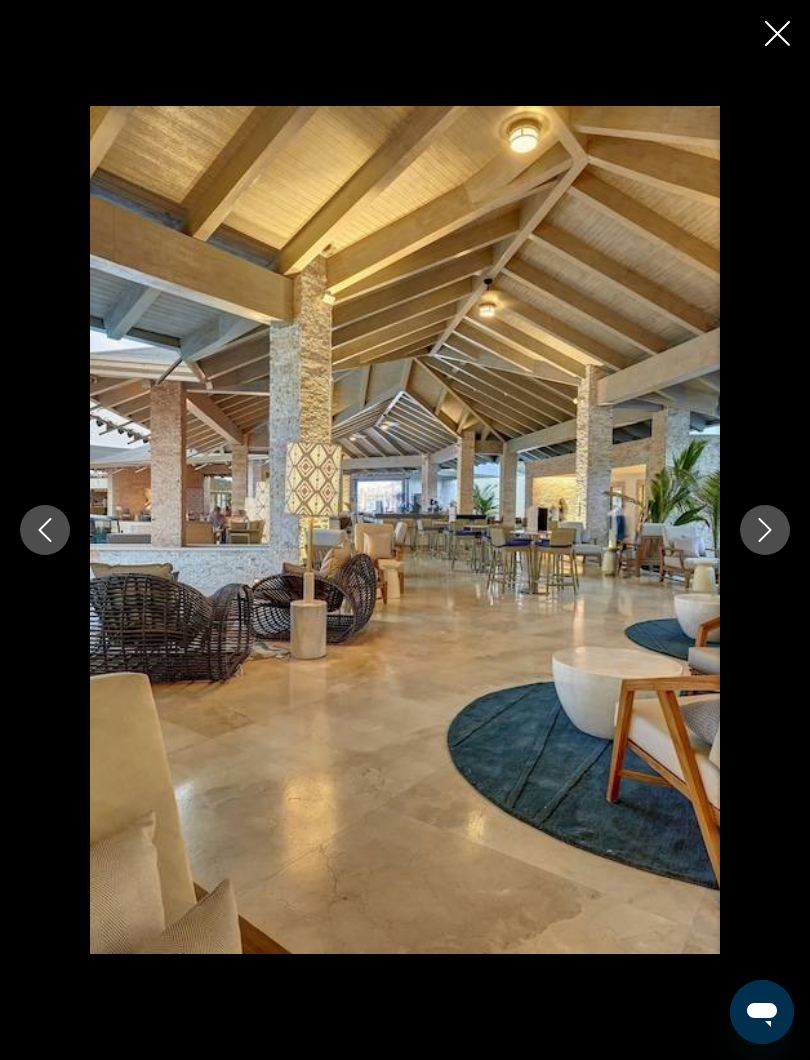click 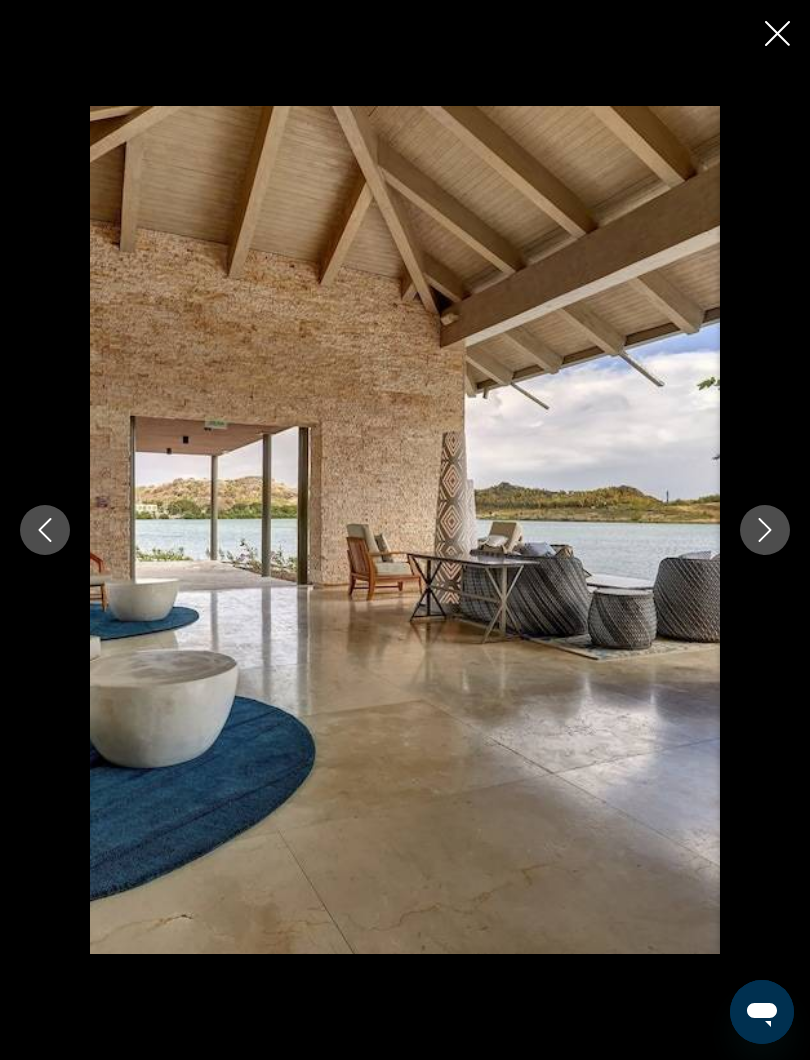 click 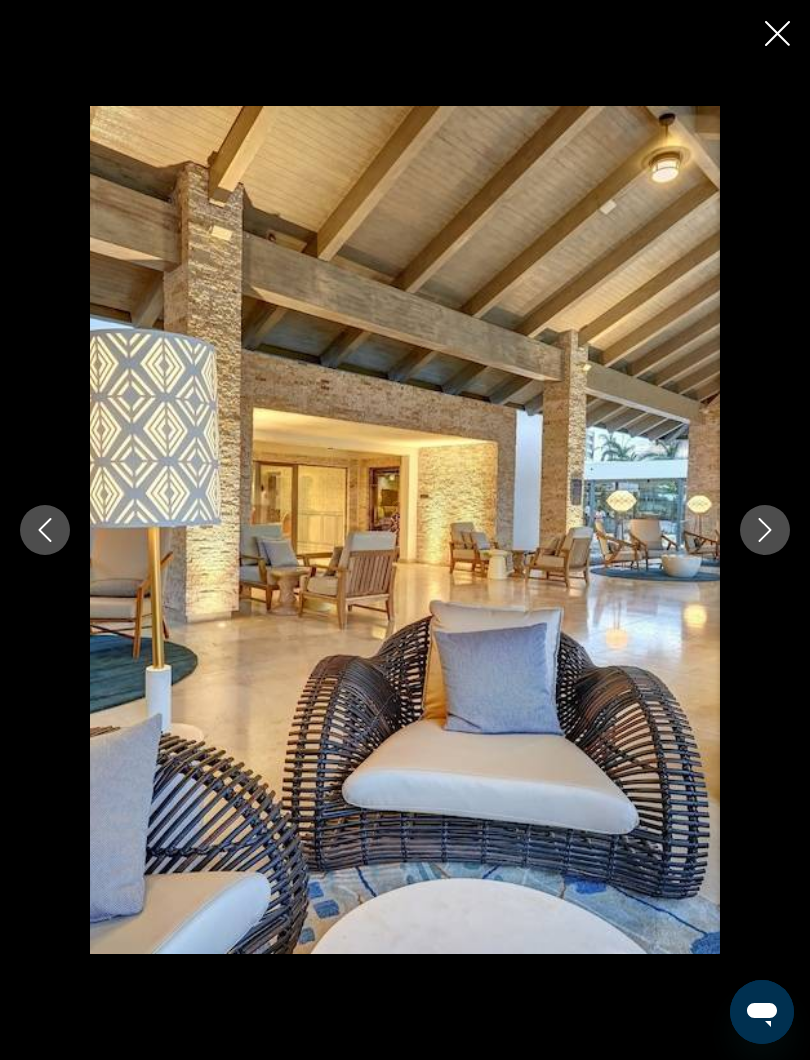 click 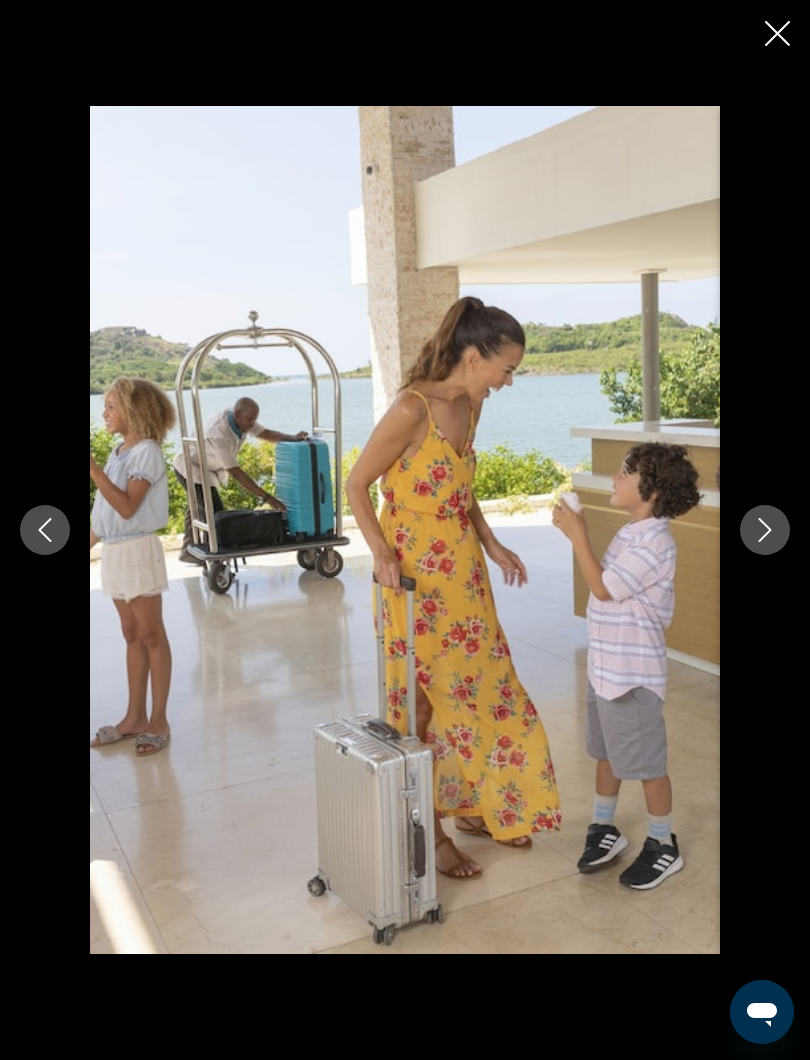 click at bounding box center (765, 530) 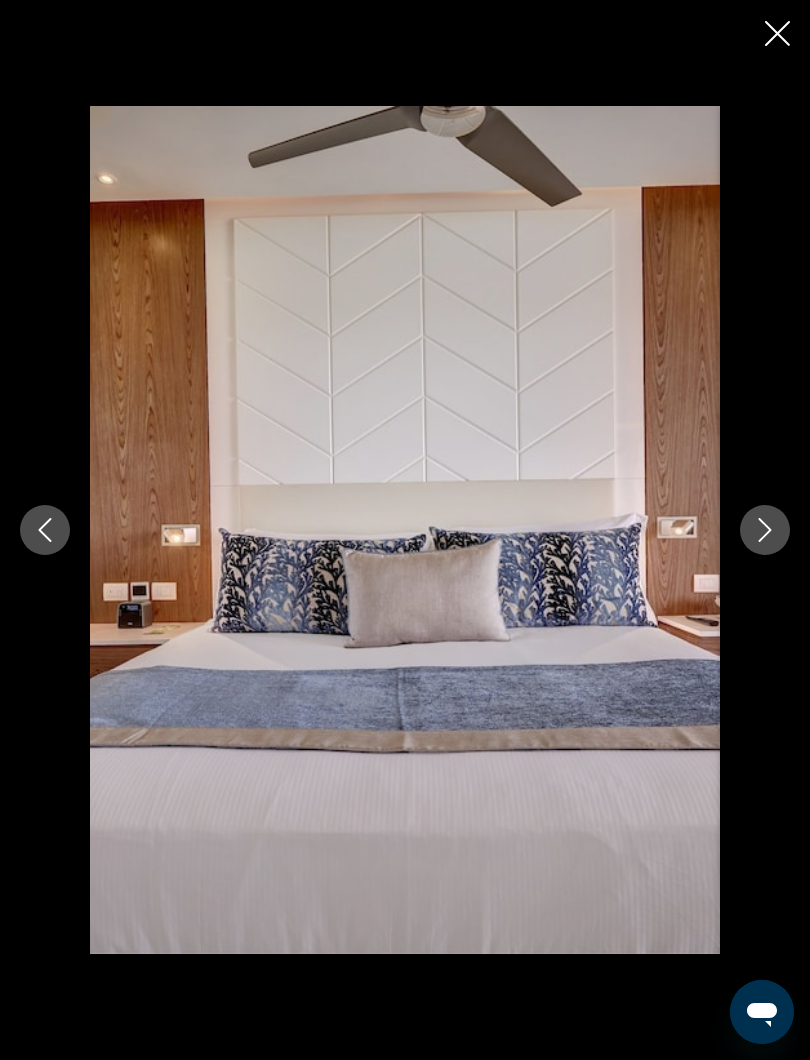 click 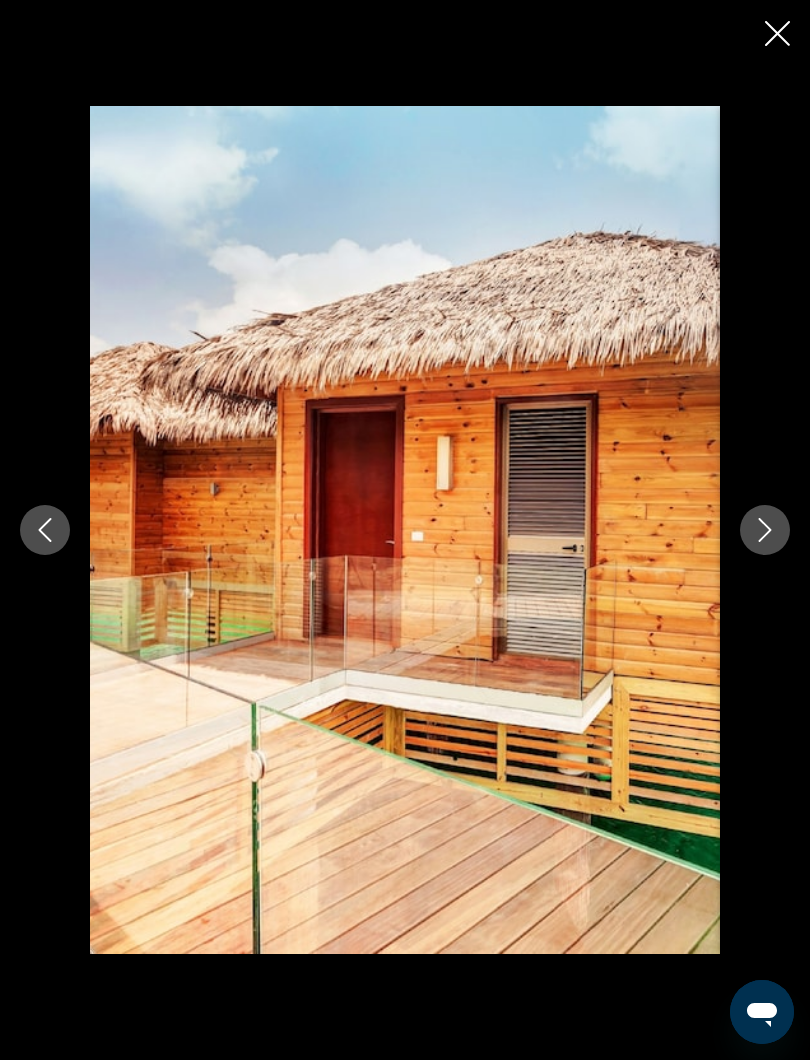 click 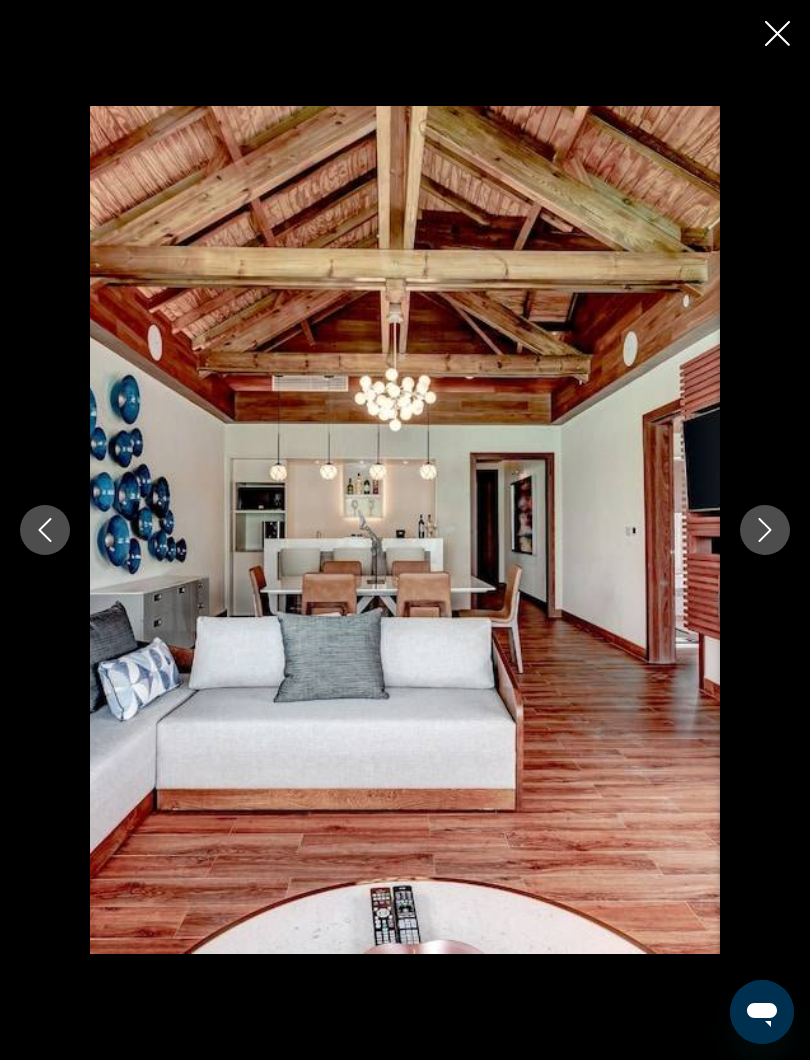 click 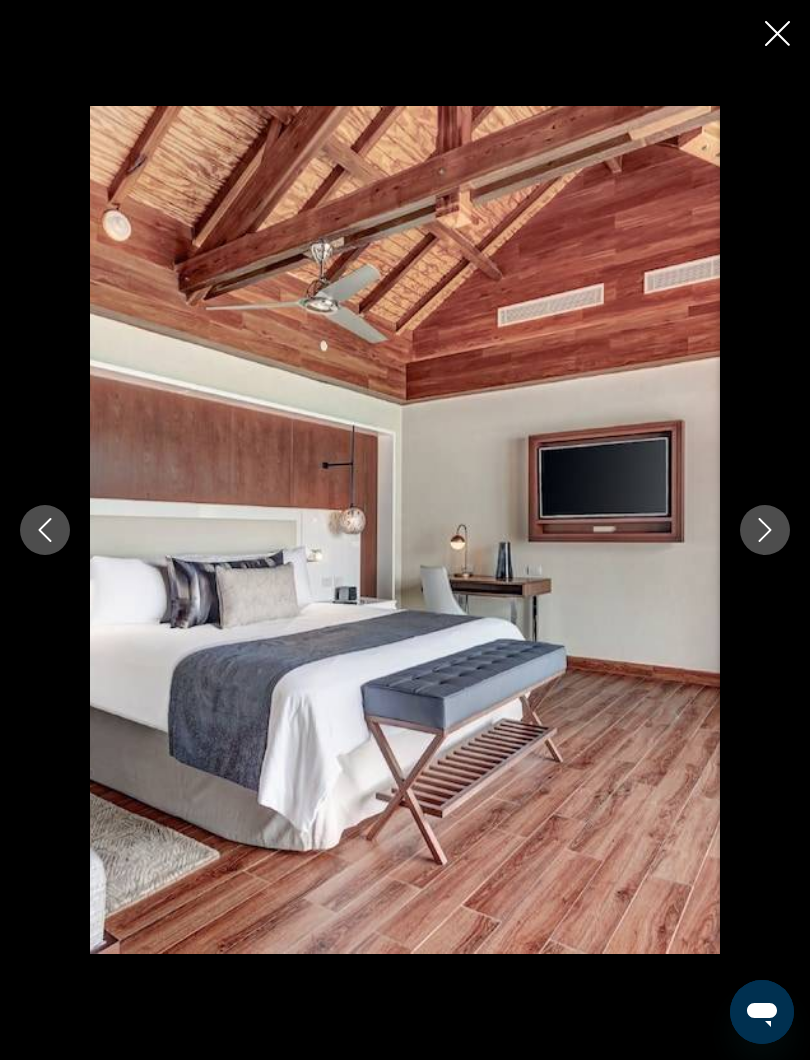 click 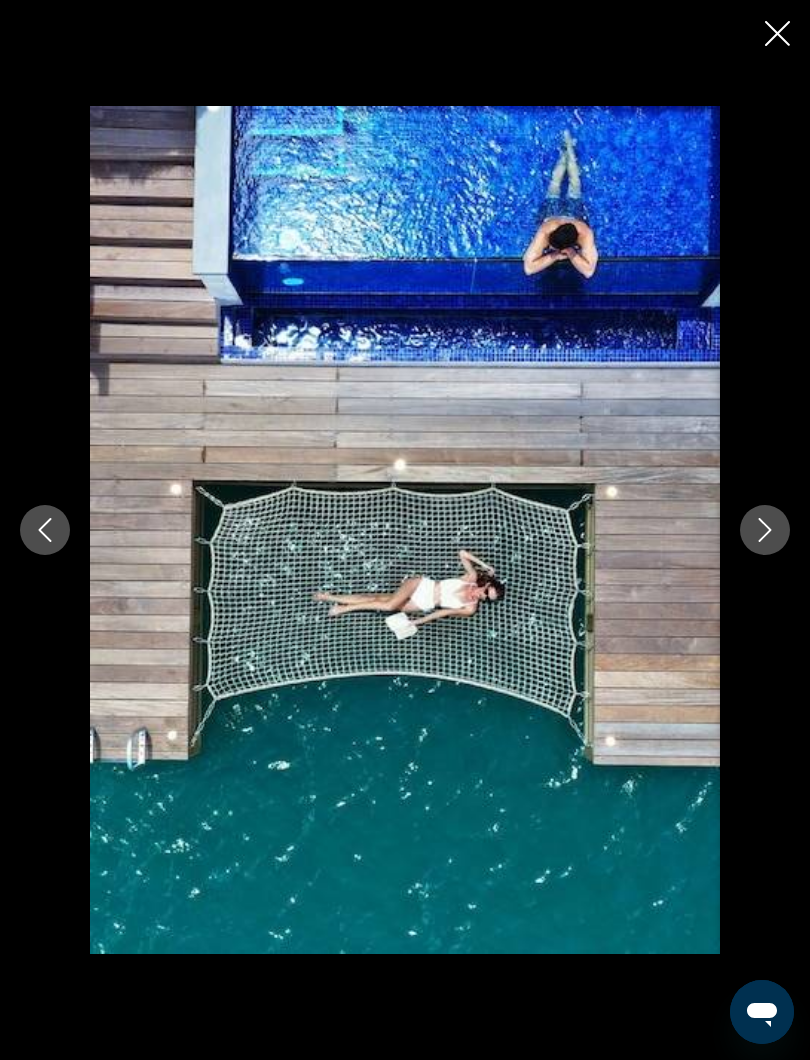 click at bounding box center (765, 530) 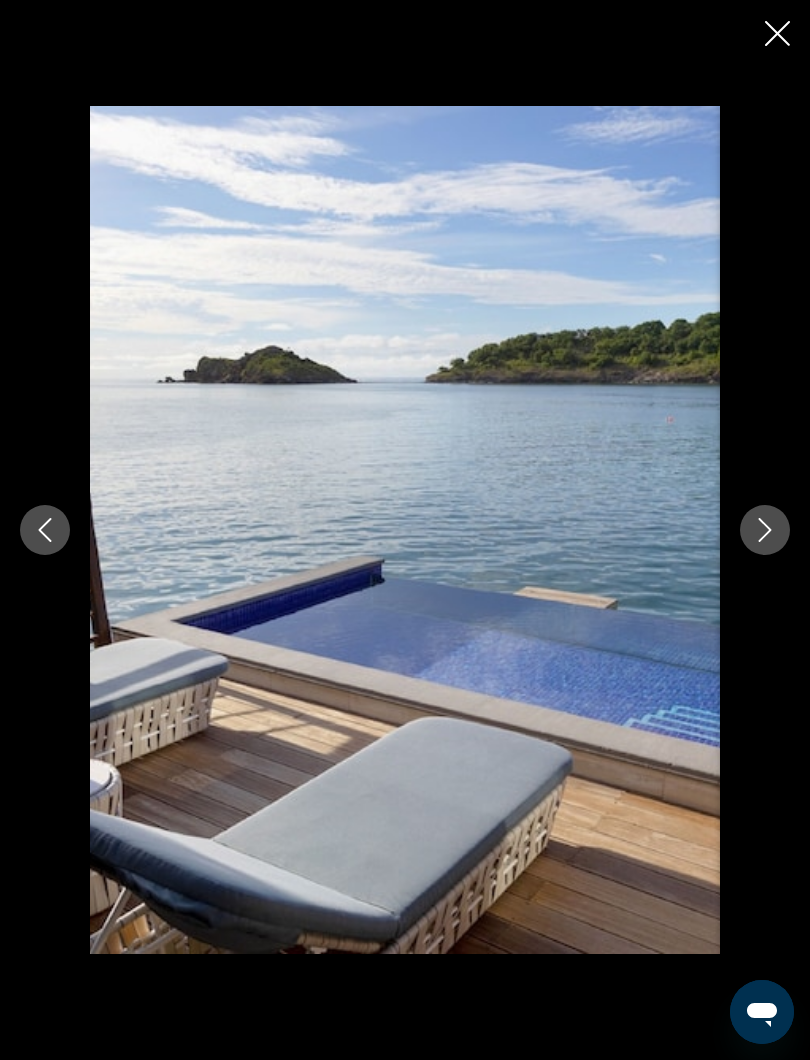 click 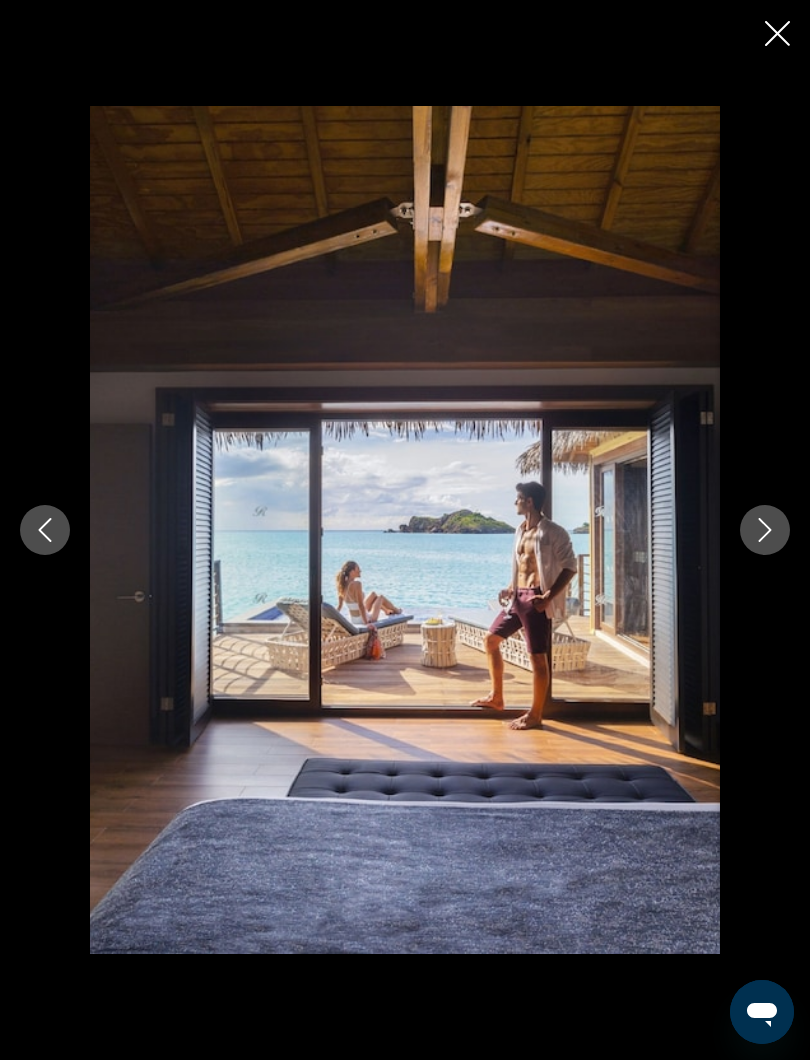 click at bounding box center (765, 530) 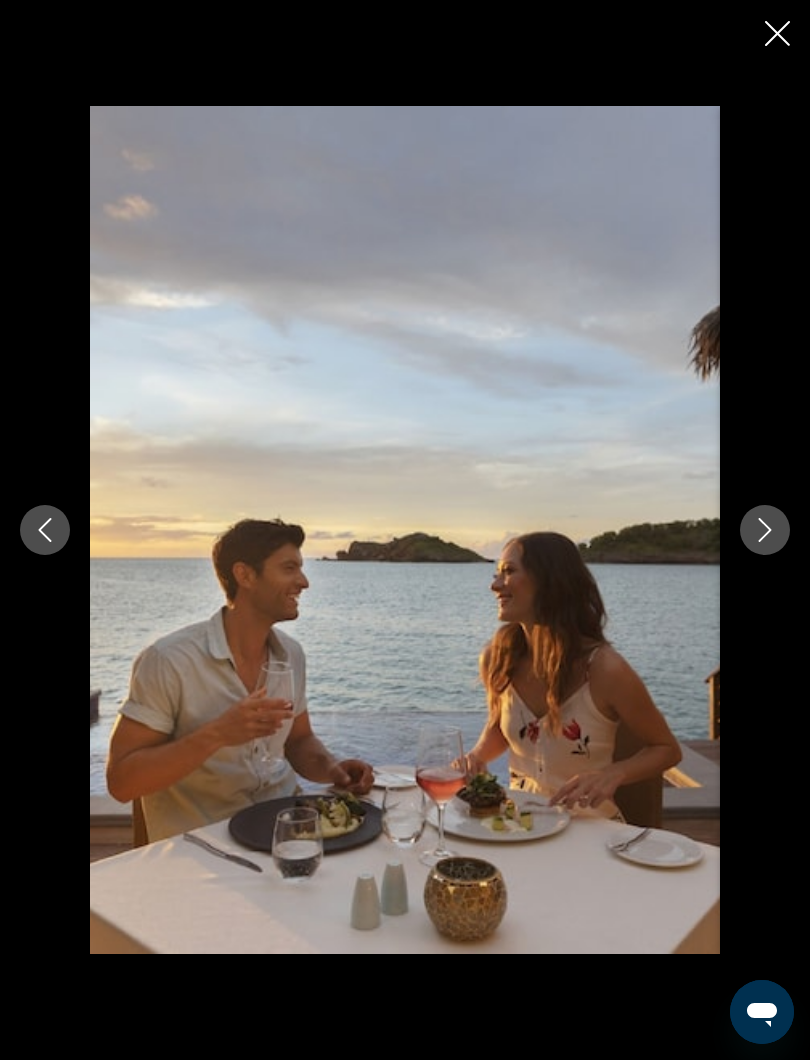 click 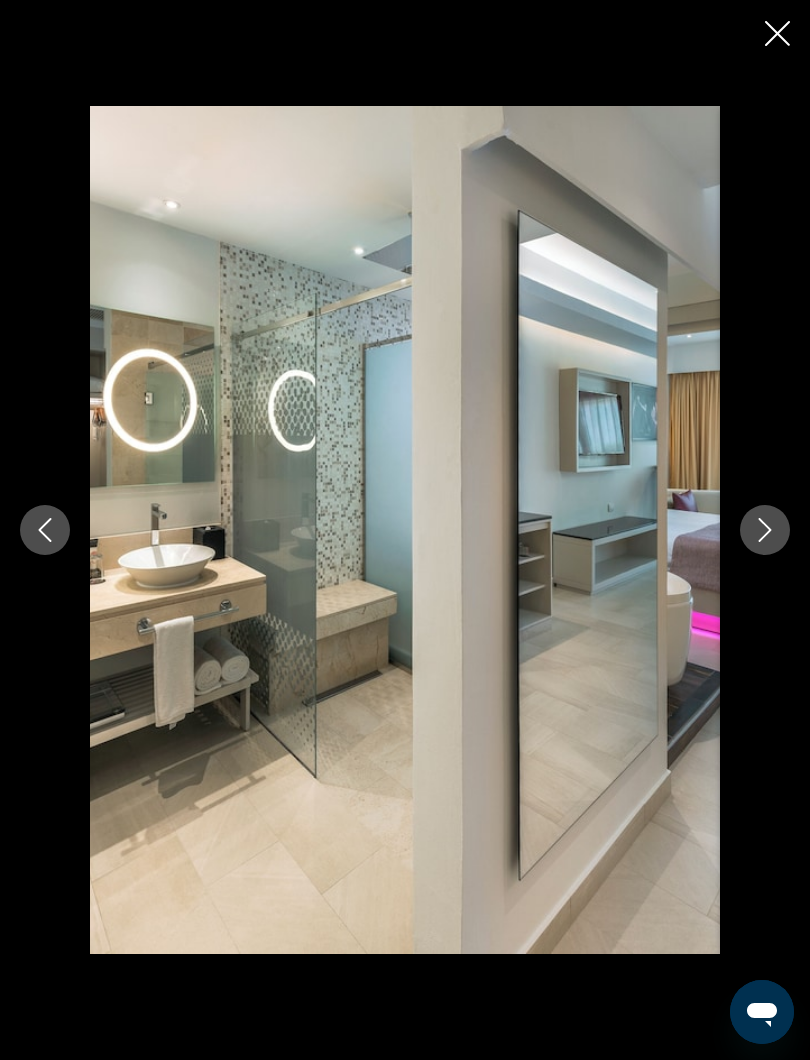 click 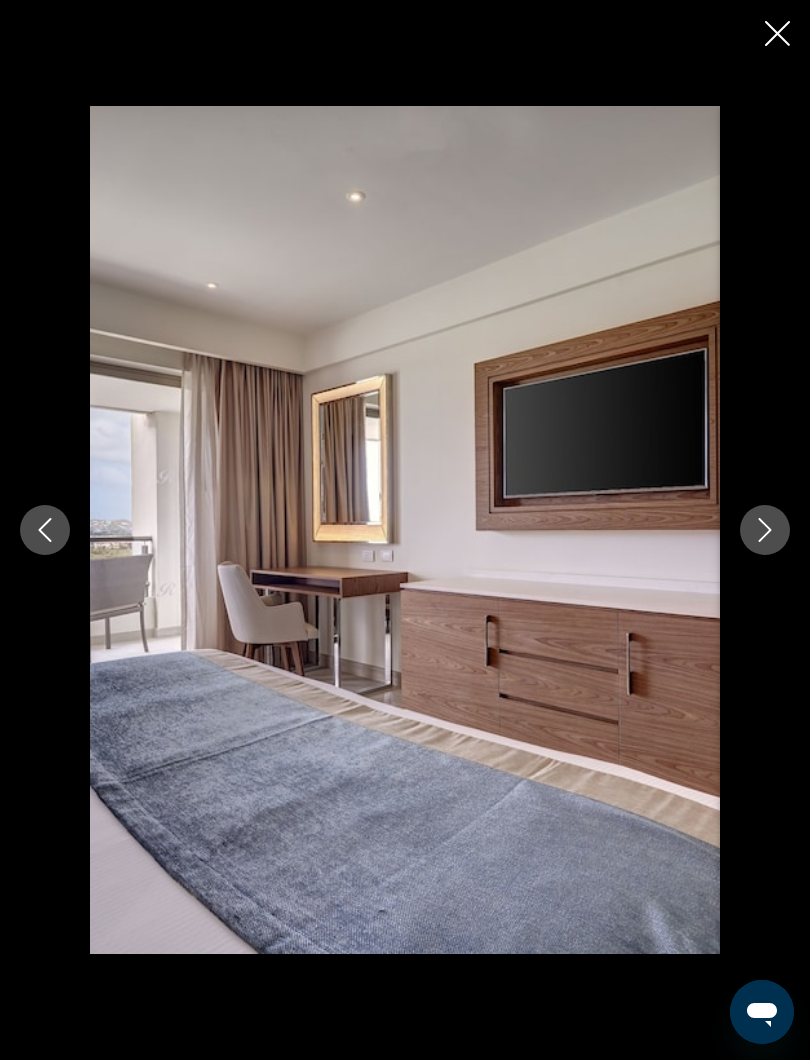 click 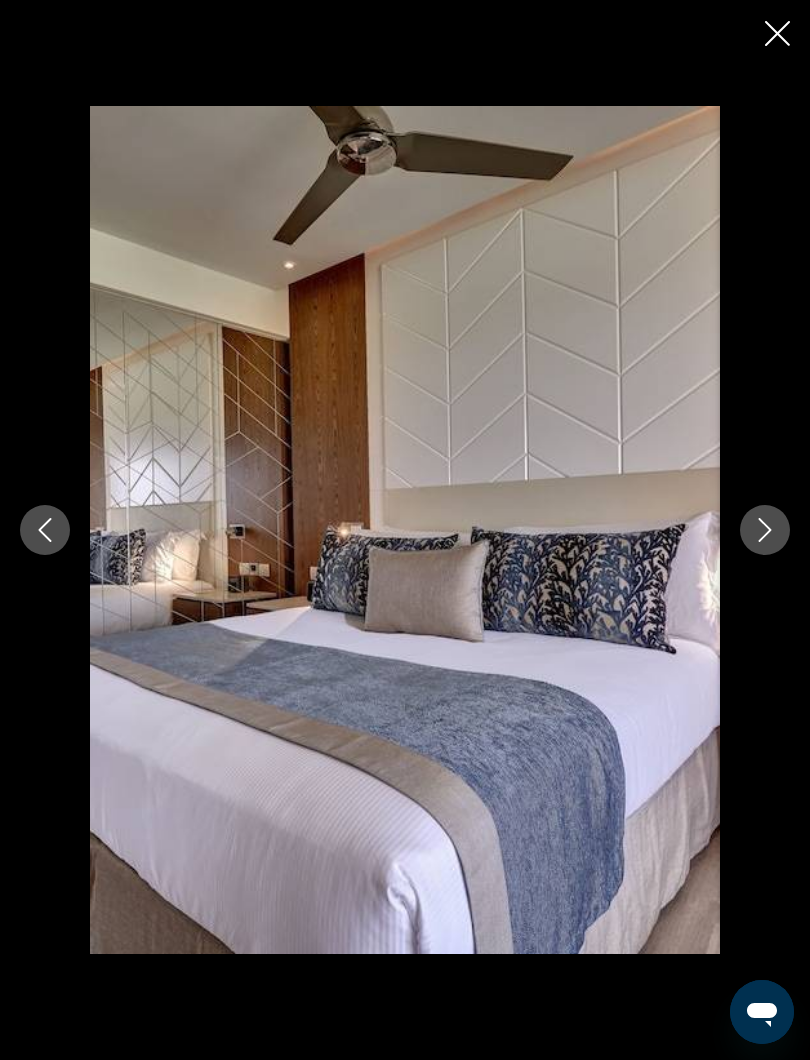 click 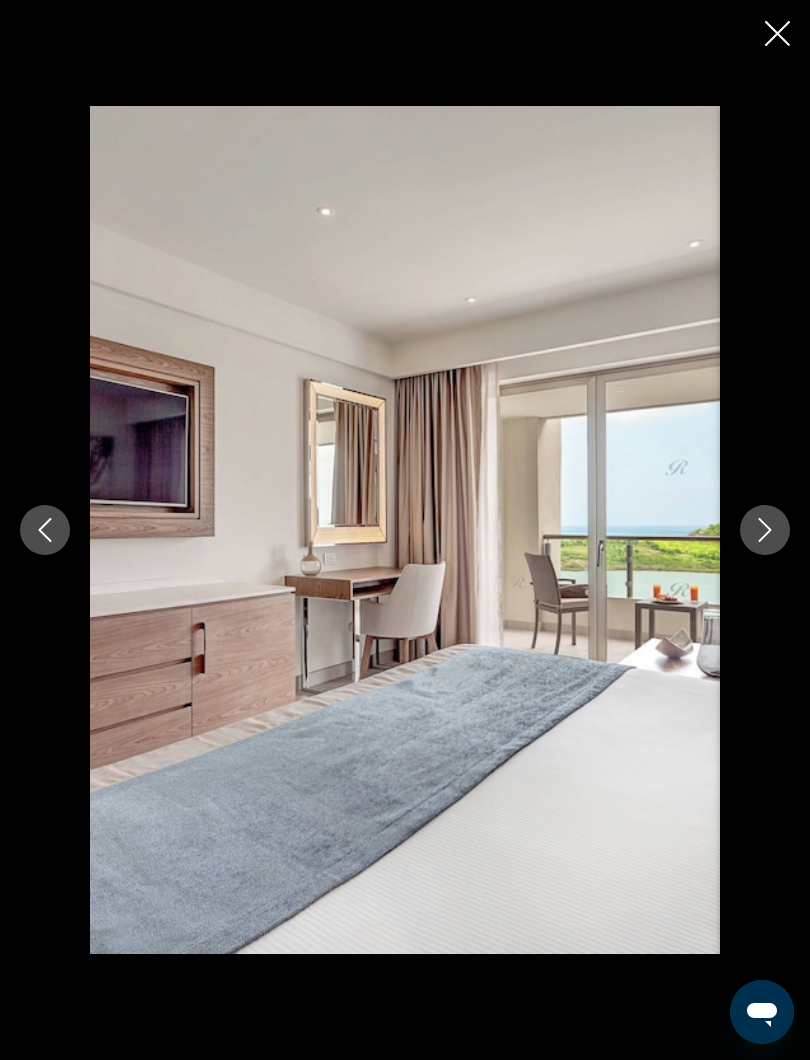click 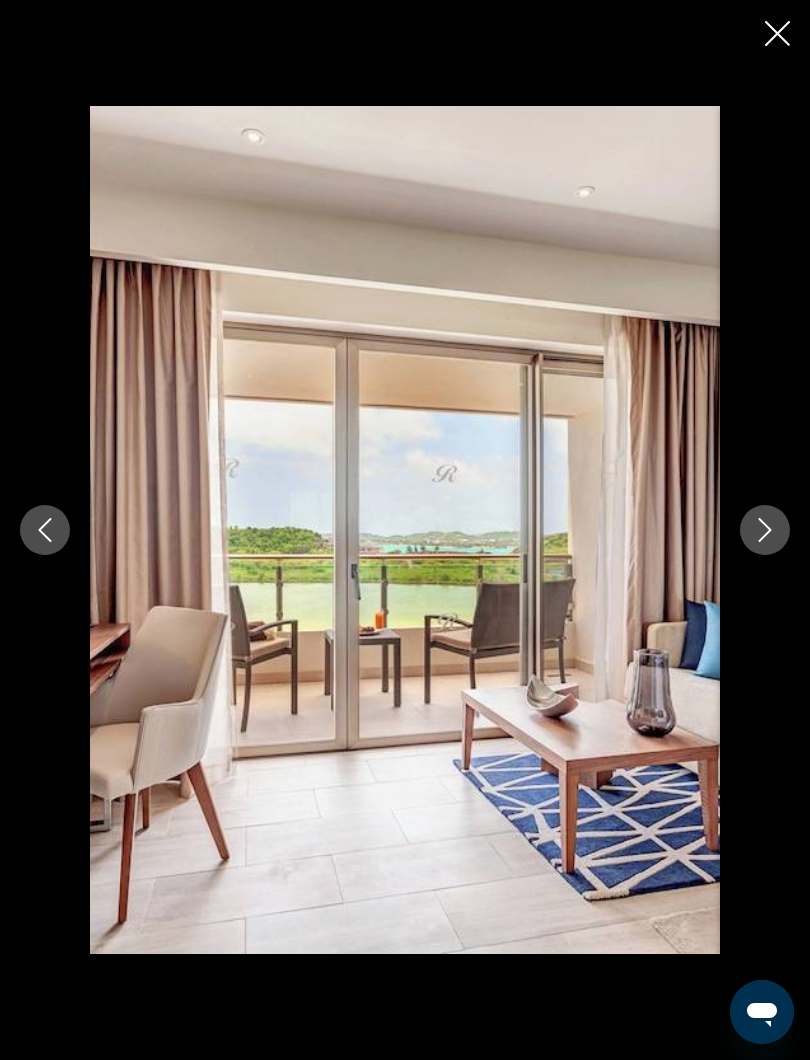 click at bounding box center [765, 530] 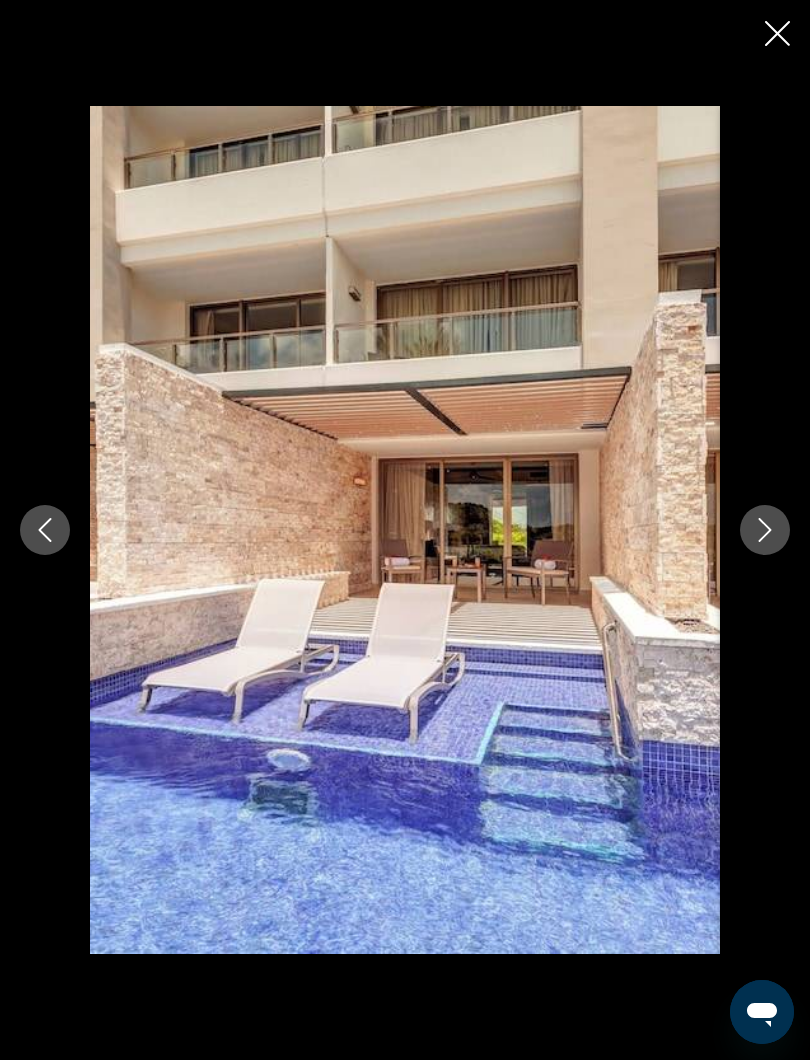 click at bounding box center [765, 530] 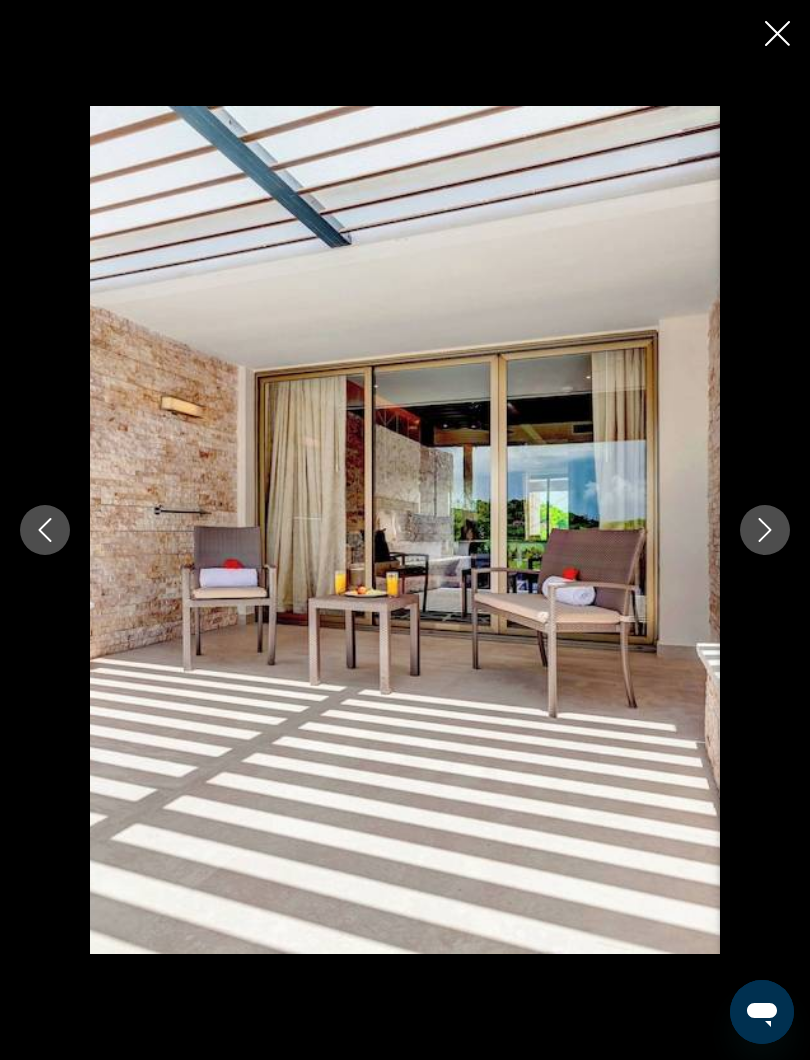 click 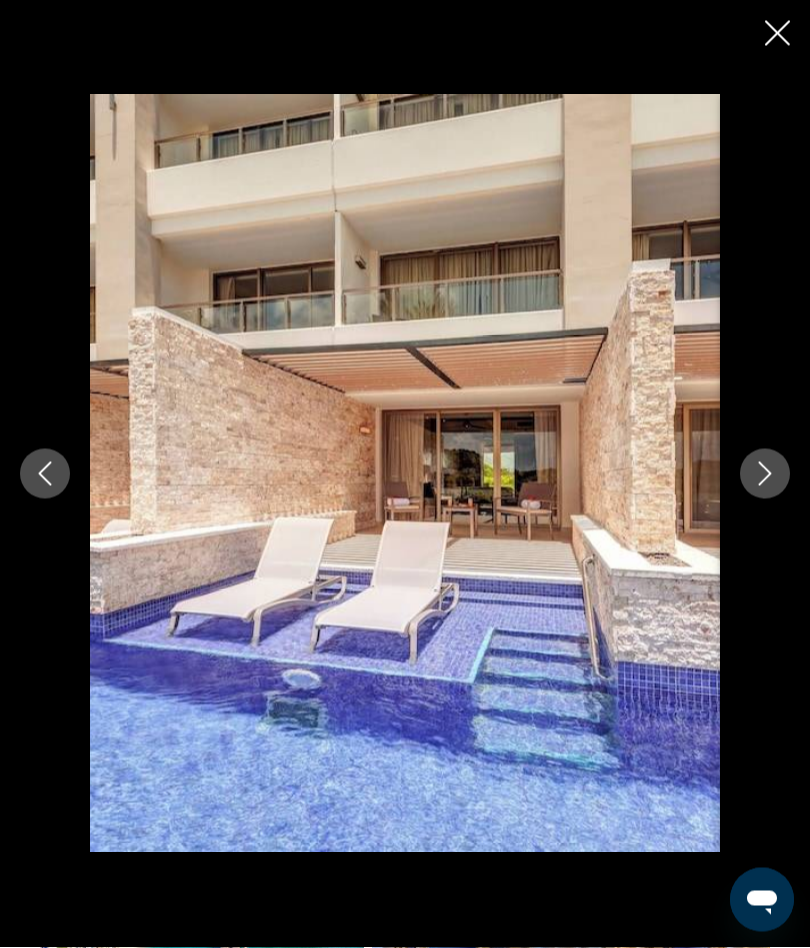 scroll, scrollTop: 710, scrollLeft: 0, axis: vertical 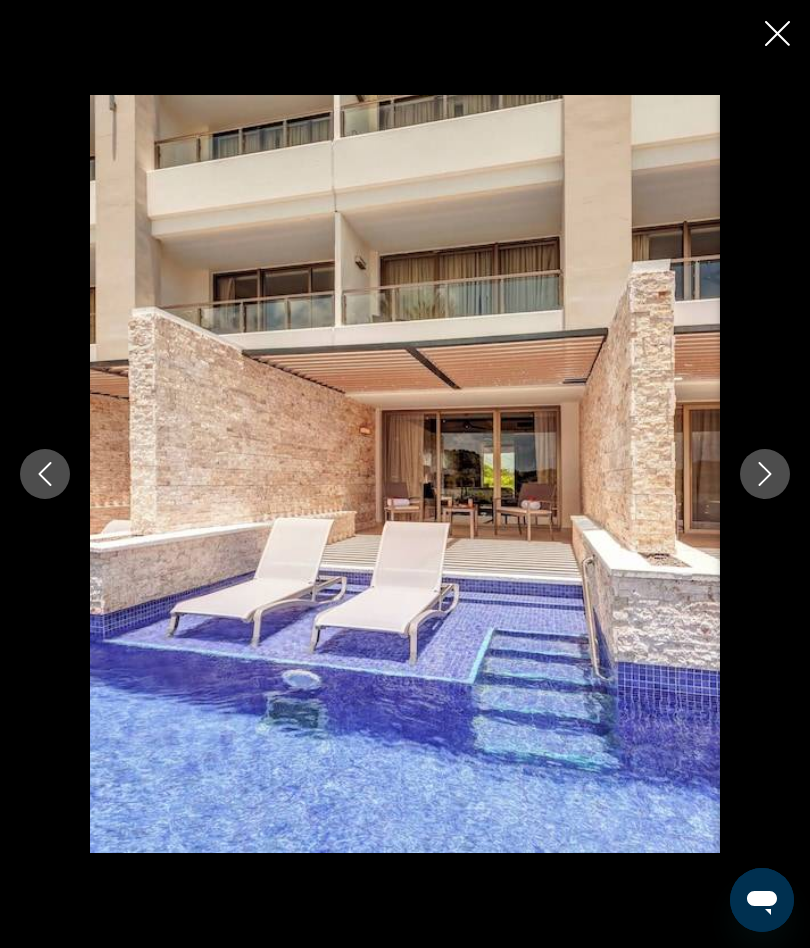 click 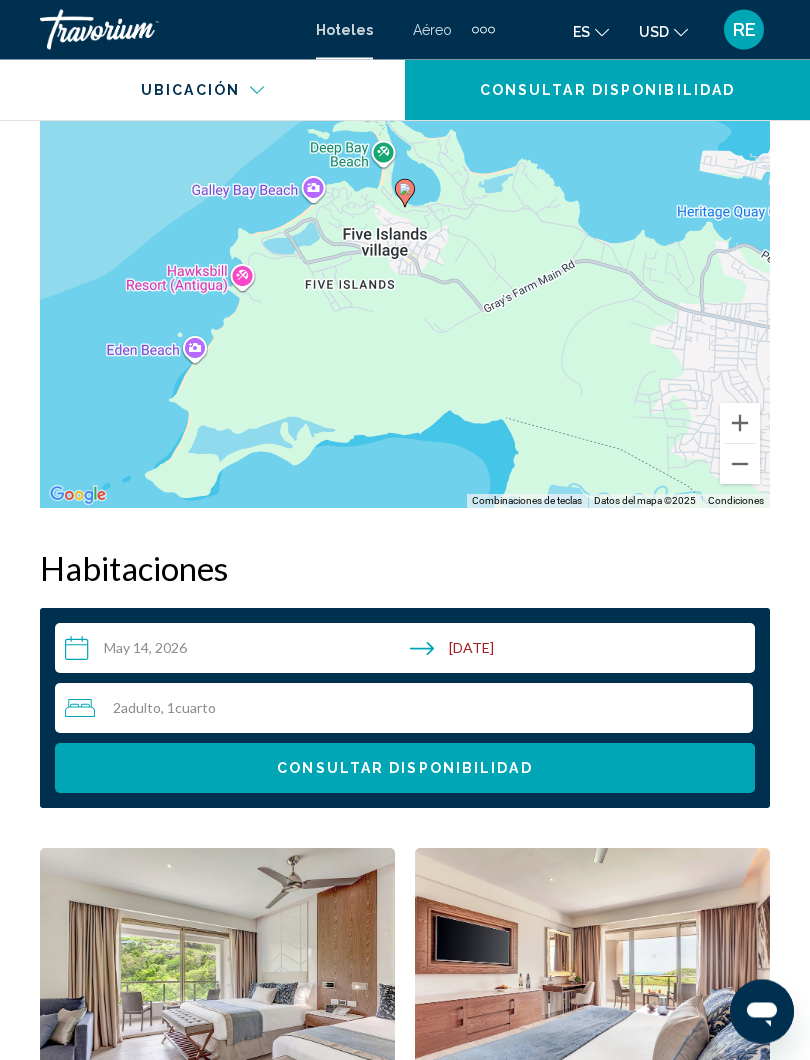 scroll, scrollTop: 2714, scrollLeft: 0, axis: vertical 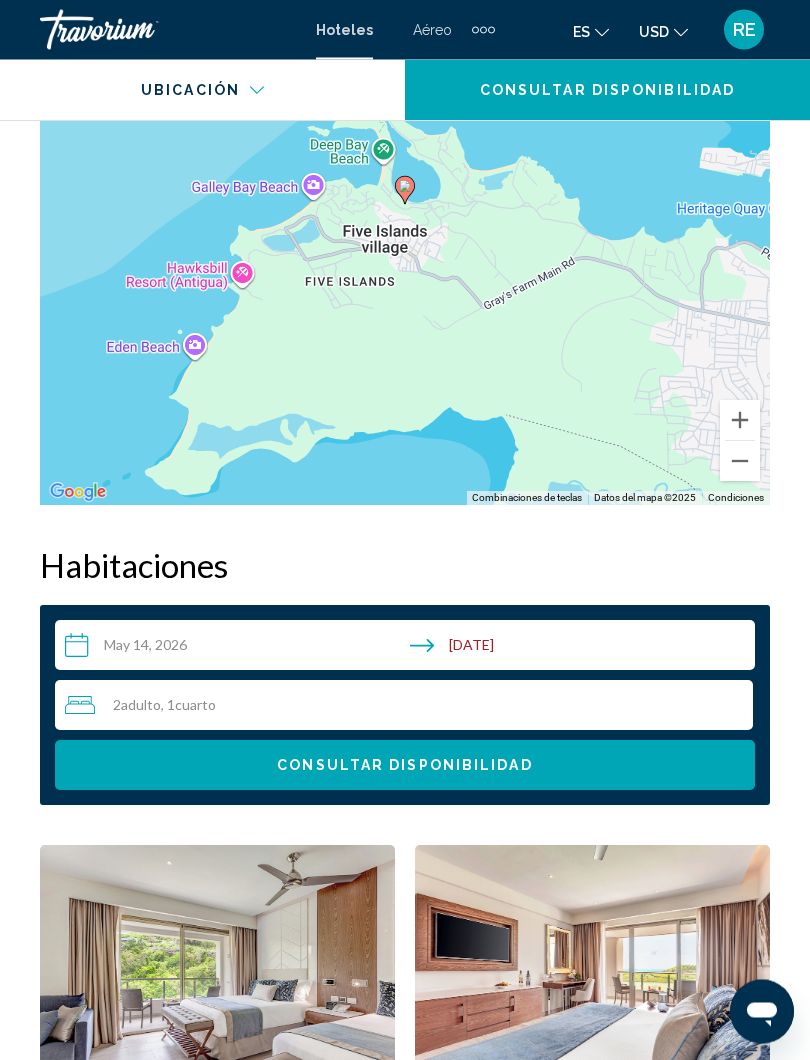 click on "**********" at bounding box center (409, 649) 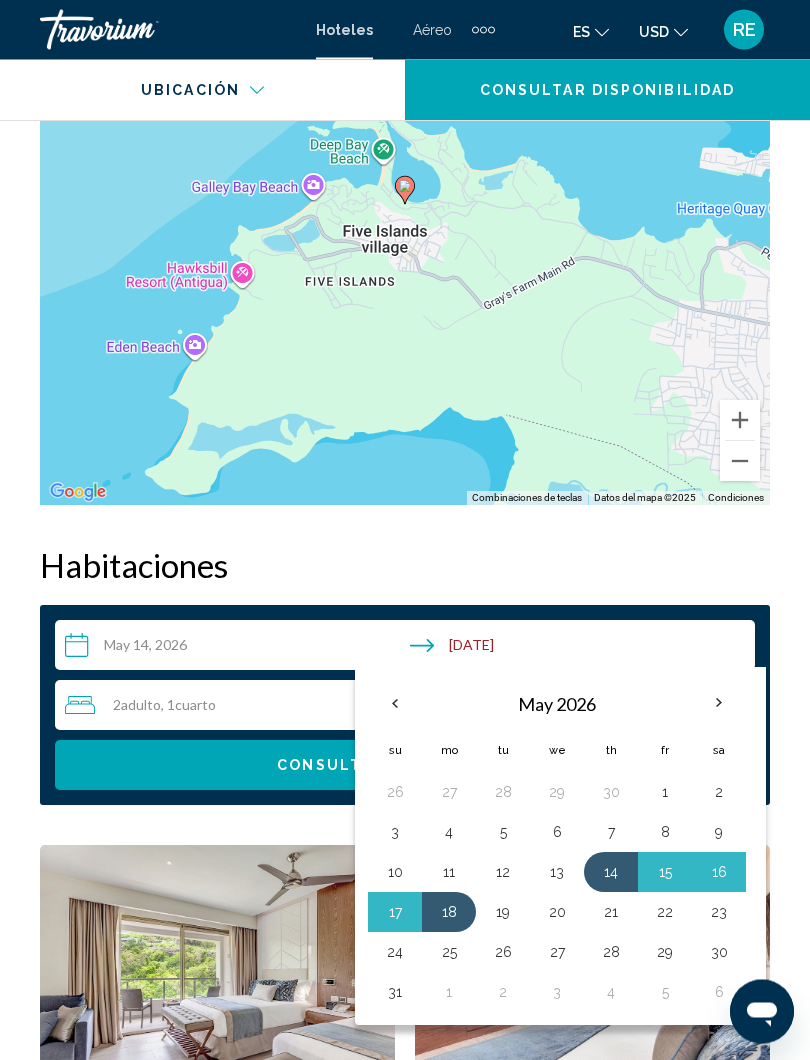 scroll, scrollTop: 2715, scrollLeft: 0, axis: vertical 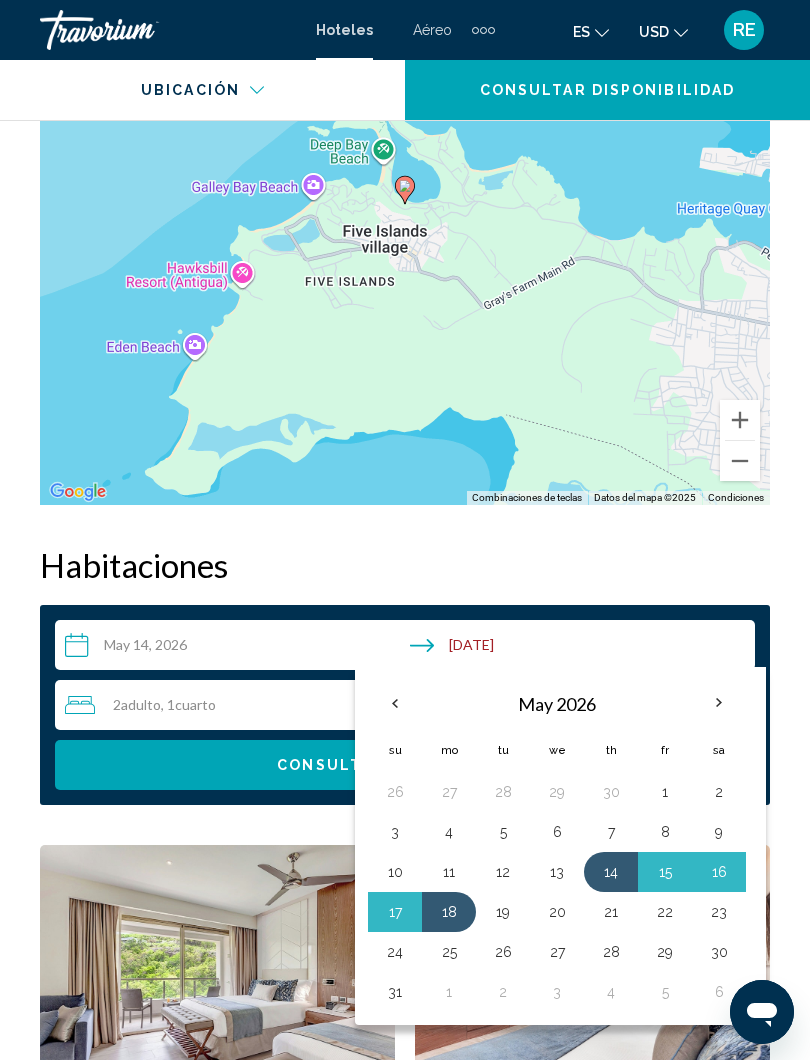 click on "22" at bounding box center (665, 912) 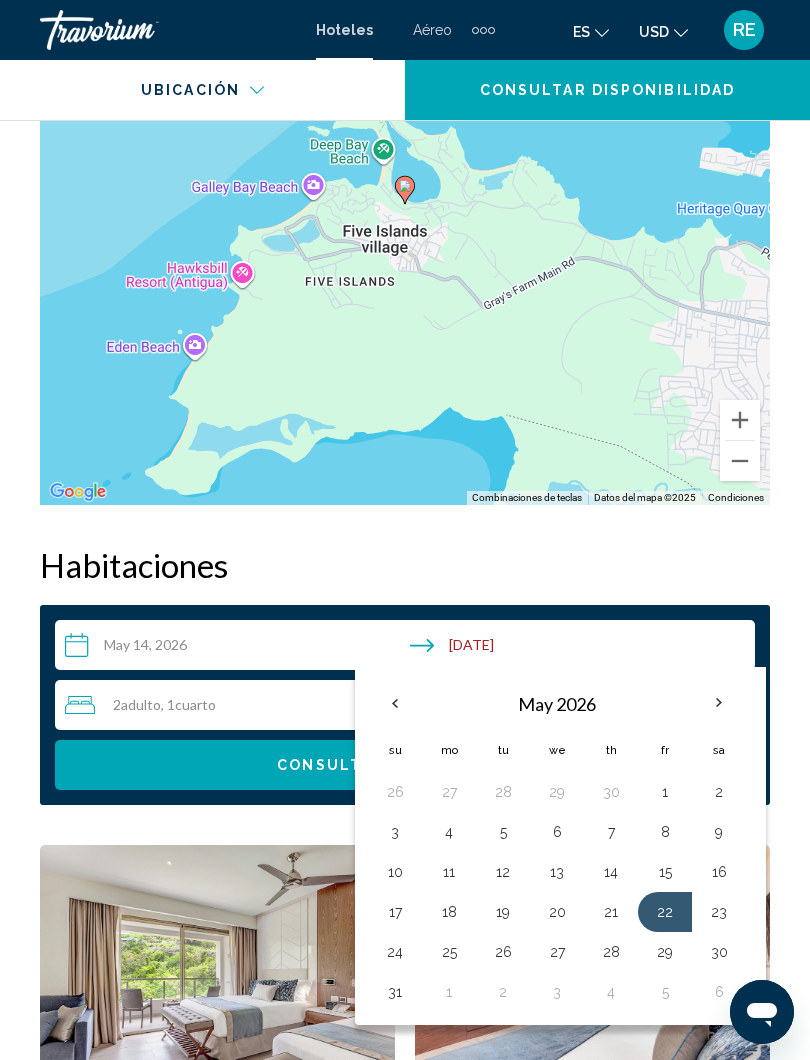 click on "16" at bounding box center [719, 872] 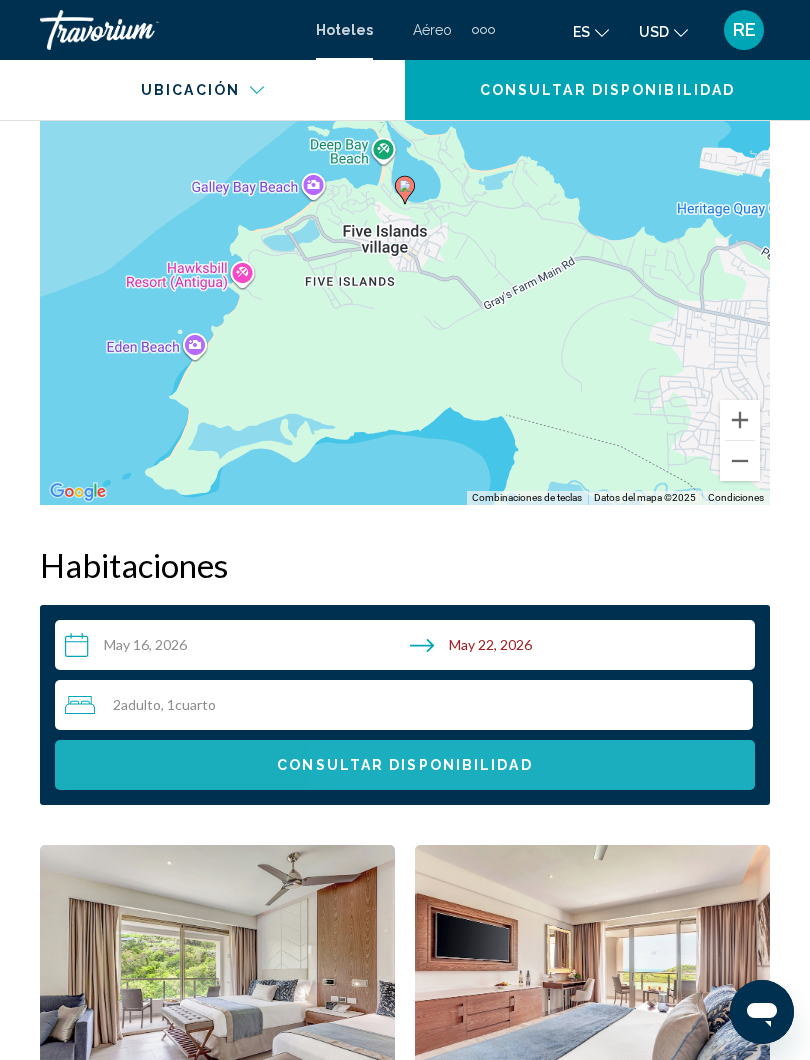 click on "Consultar disponibilidad" at bounding box center [405, 765] 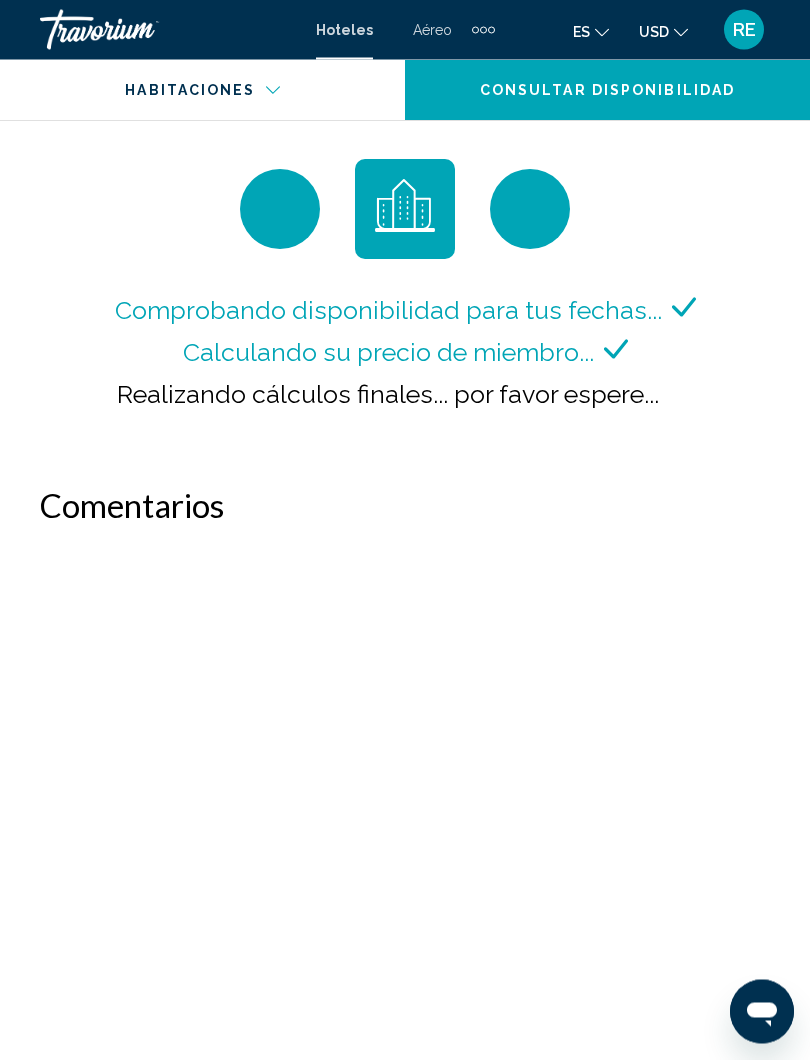 scroll, scrollTop: 3410, scrollLeft: 0, axis: vertical 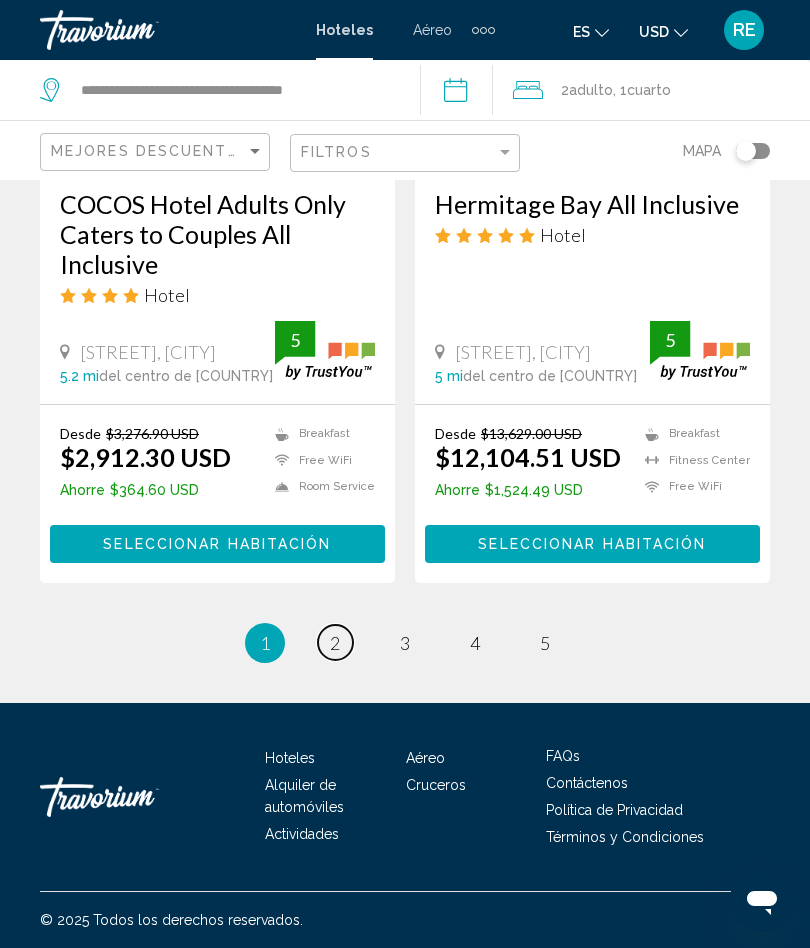 click on "page  2" at bounding box center (335, 642) 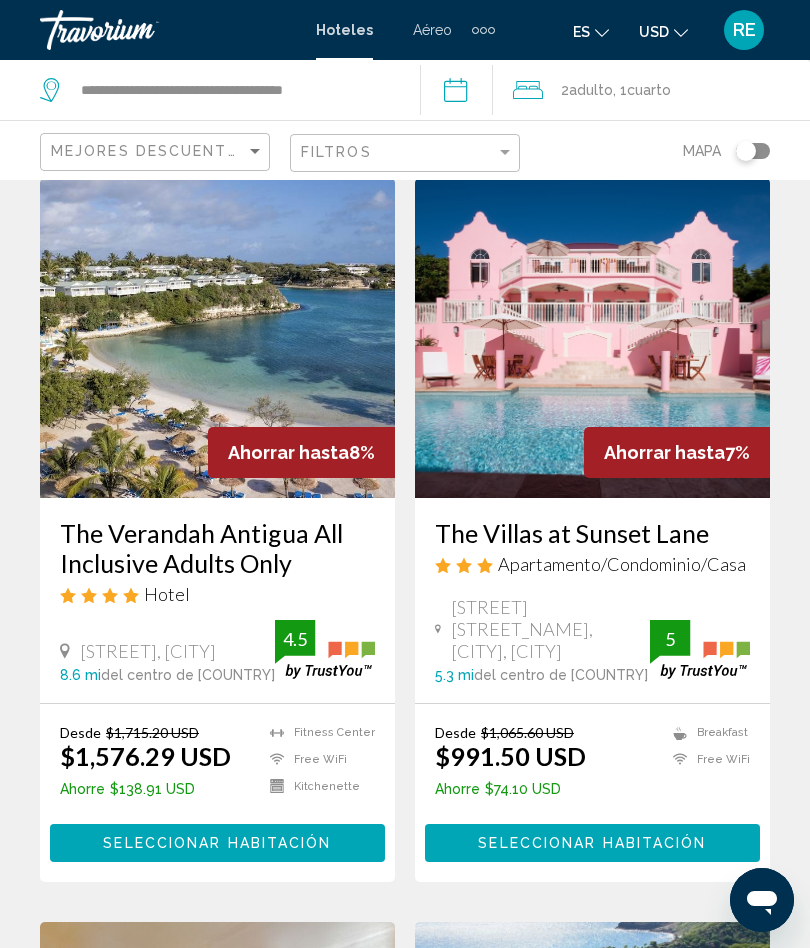 scroll, scrollTop: 101, scrollLeft: 0, axis: vertical 